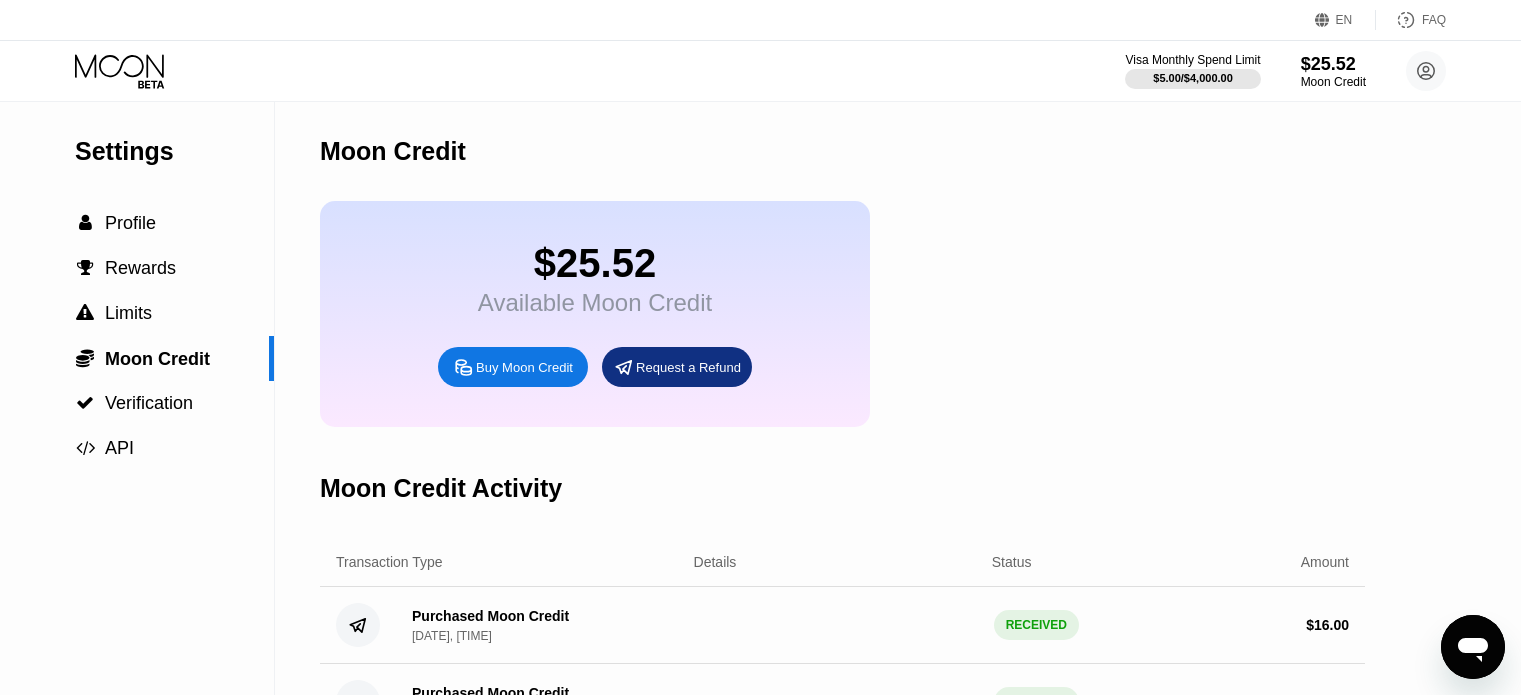 scroll, scrollTop: 0, scrollLeft: 0, axis: both 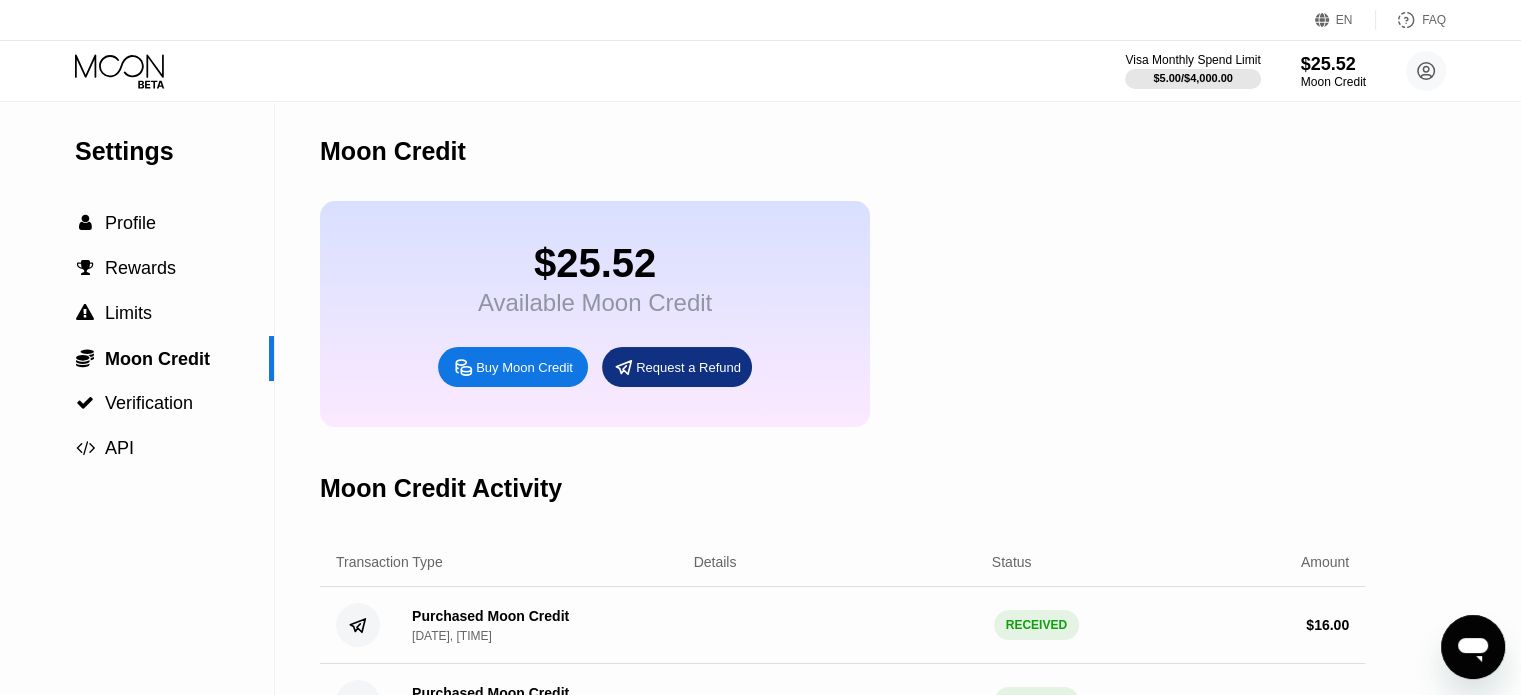 click 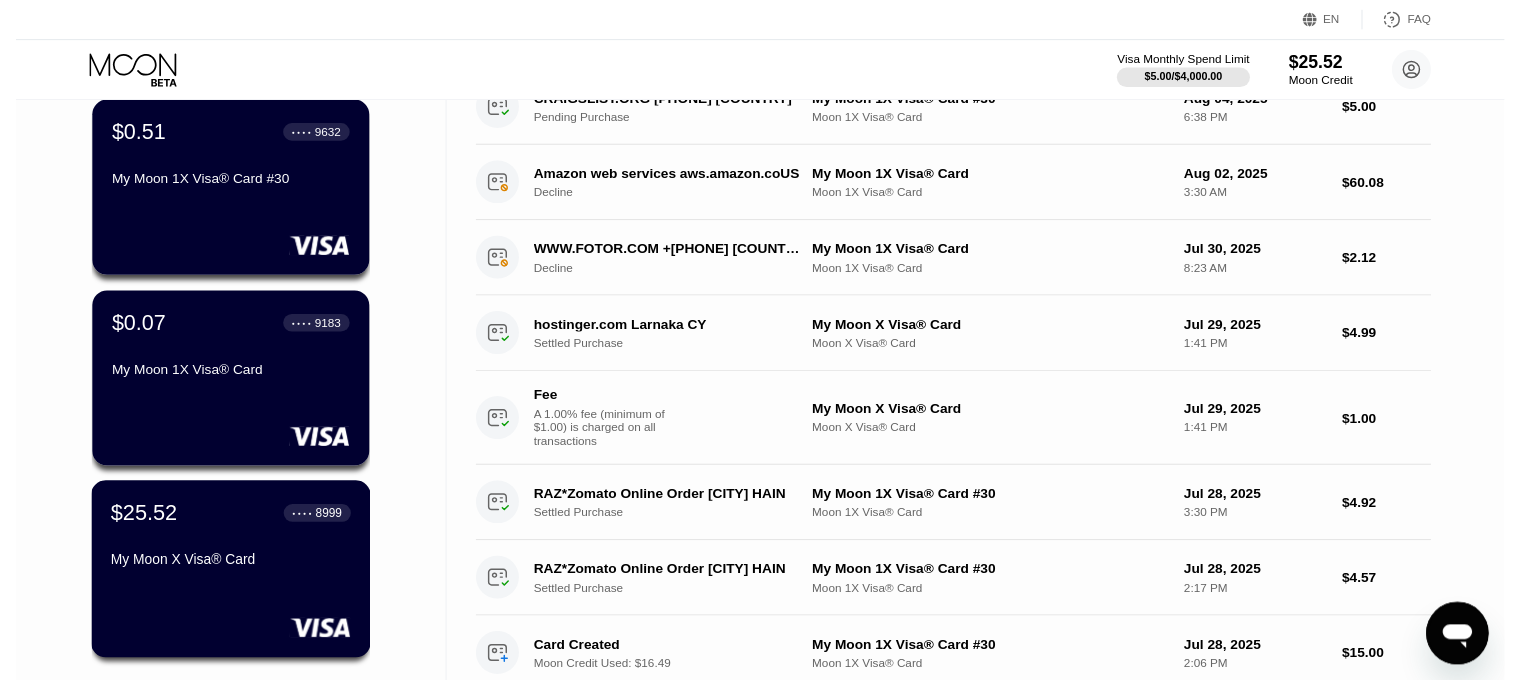 scroll, scrollTop: 0, scrollLeft: 0, axis: both 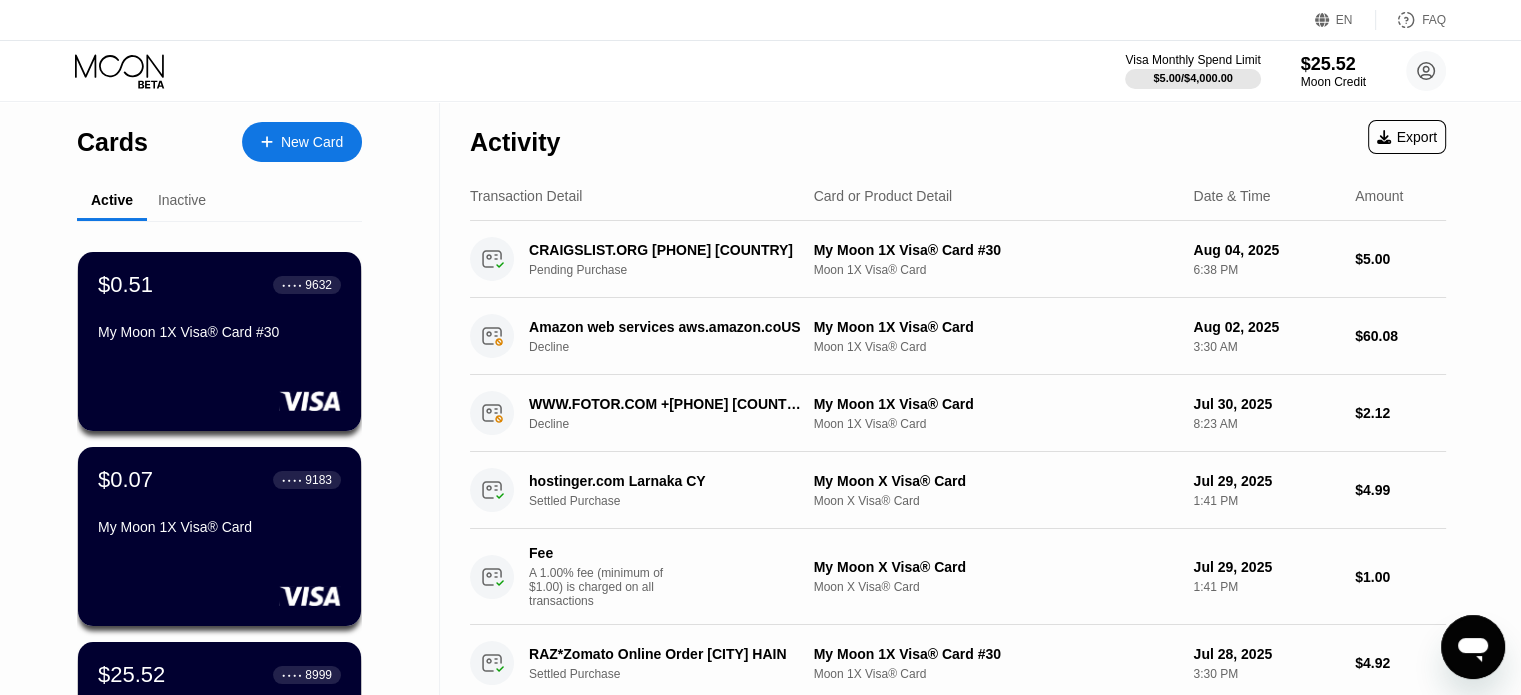 click on "New Card" at bounding box center (312, 142) 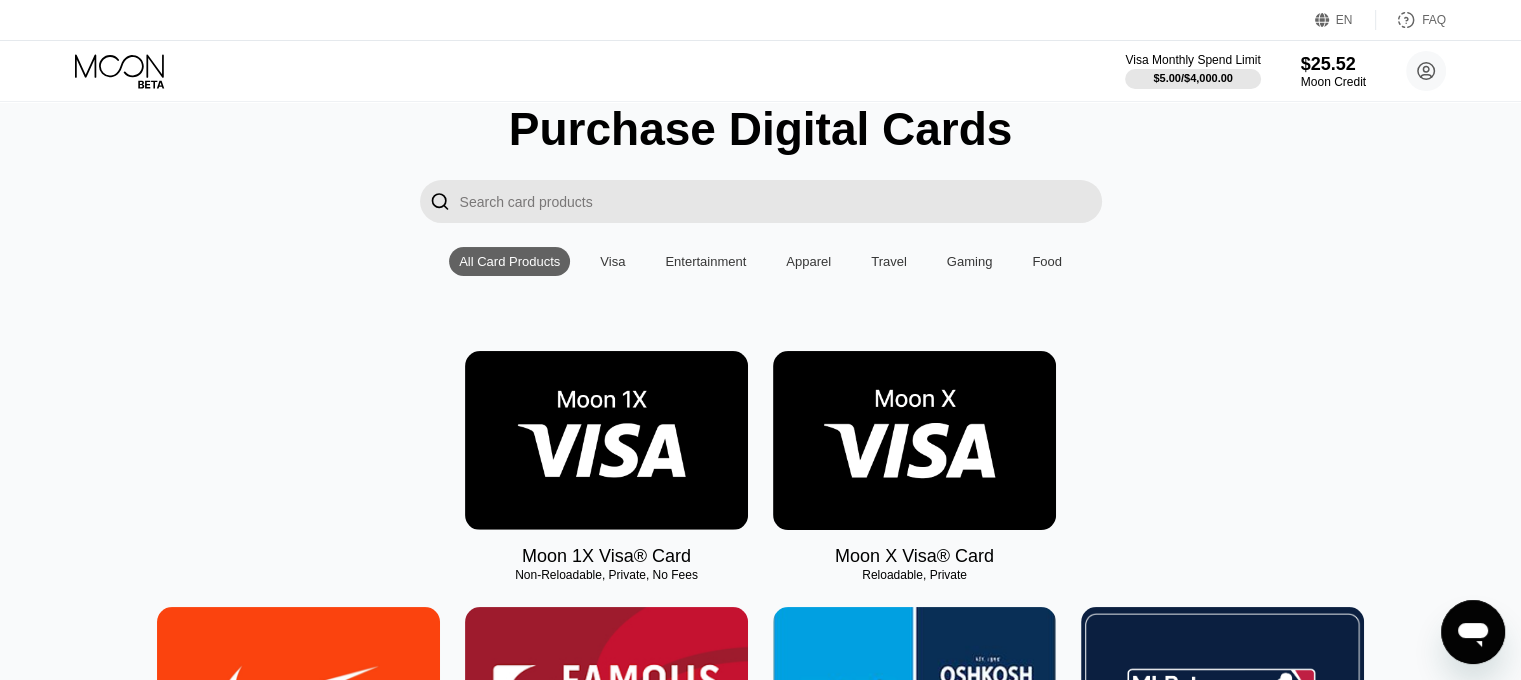 scroll, scrollTop: 200, scrollLeft: 0, axis: vertical 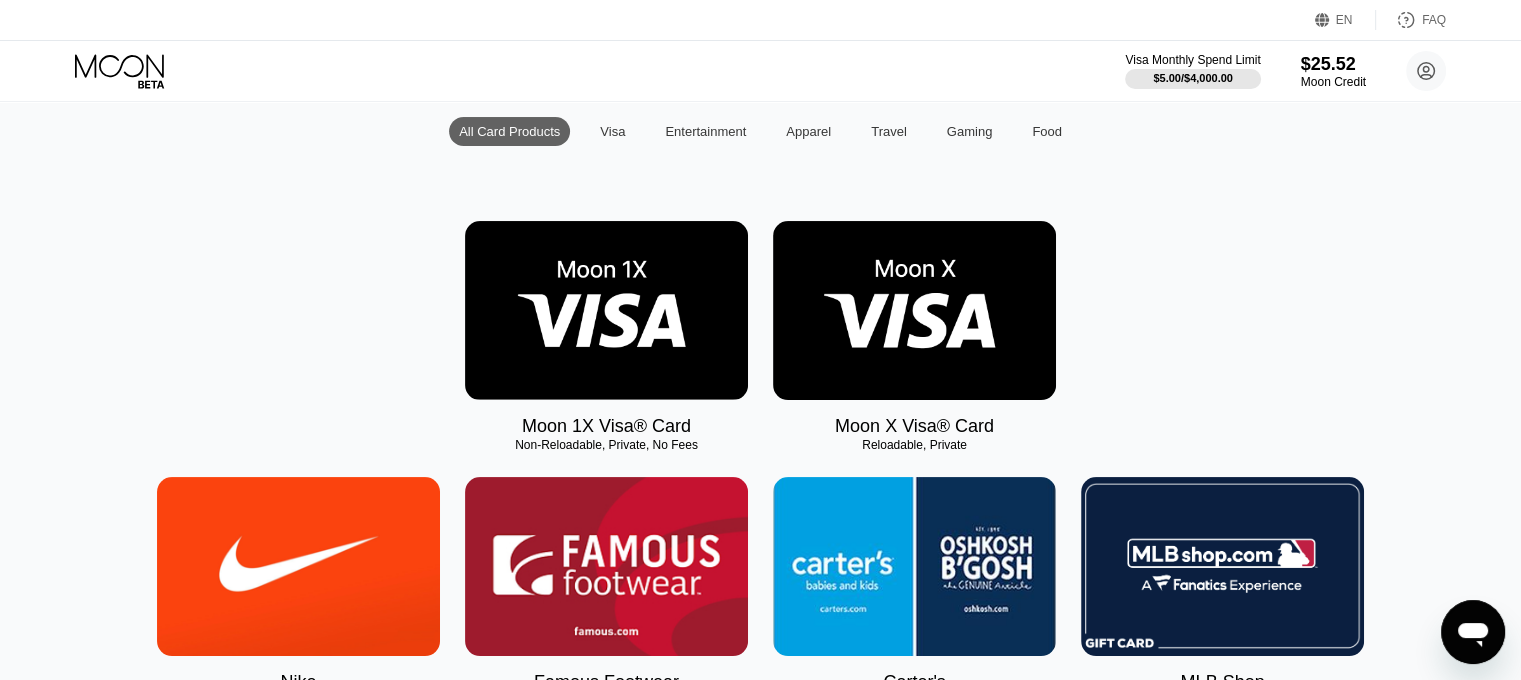 click at bounding box center (606, 310) 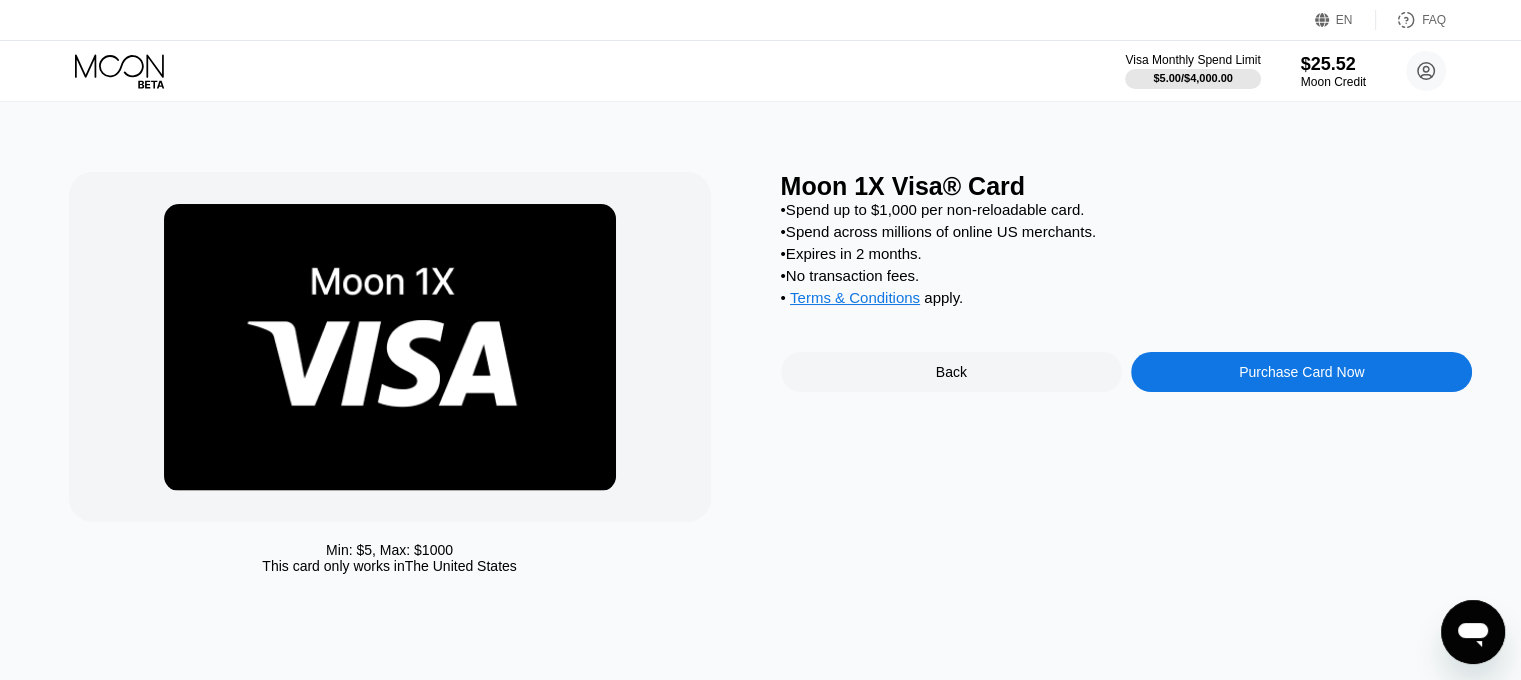 scroll, scrollTop: 0, scrollLeft: 0, axis: both 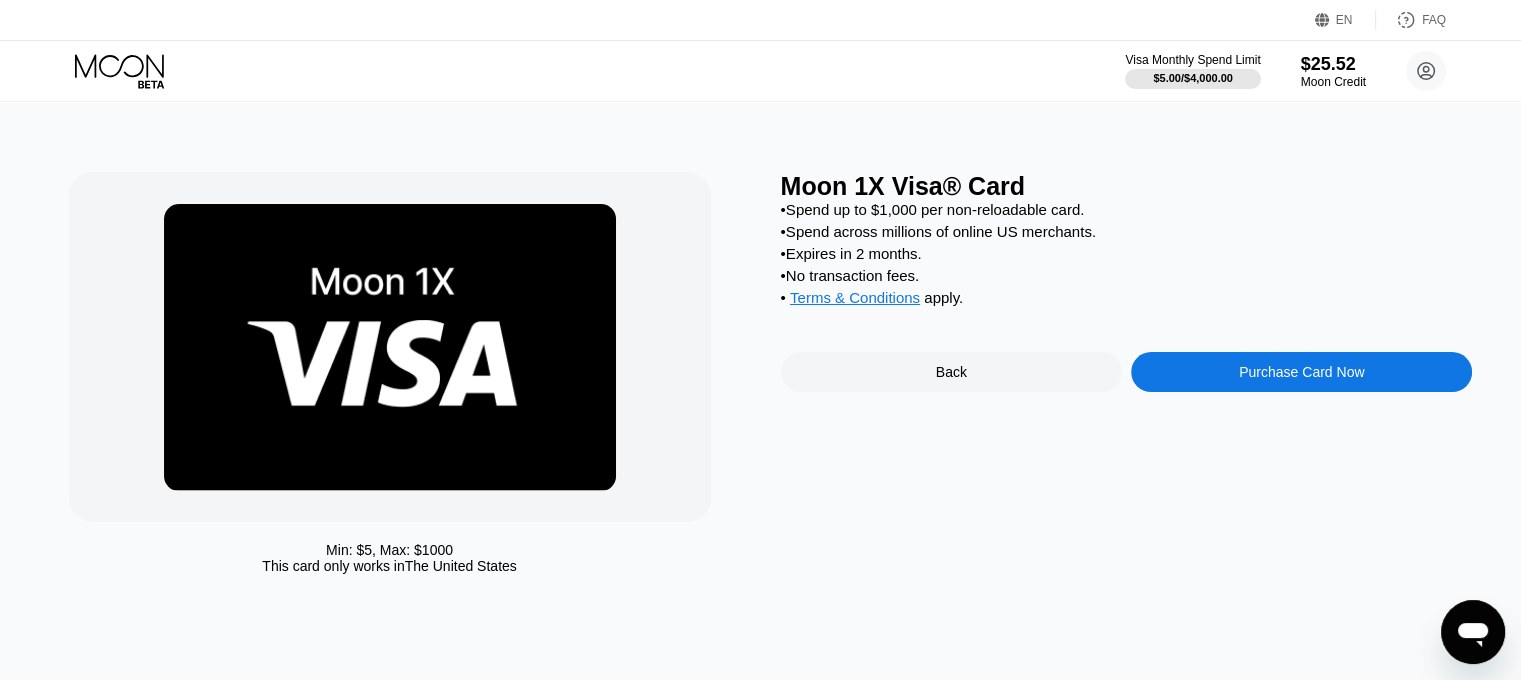 click on "Purchase Card Now" at bounding box center (1301, 372) 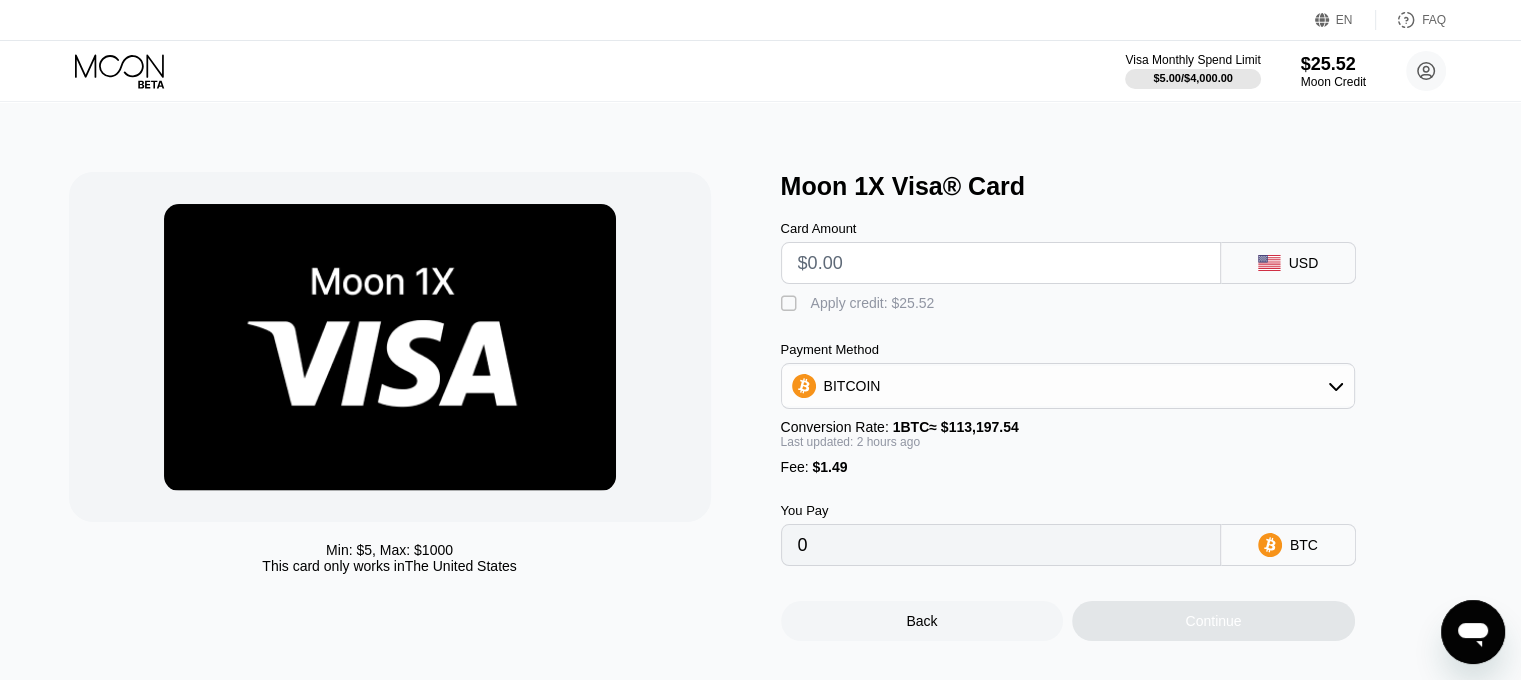 click at bounding box center (1001, 263) 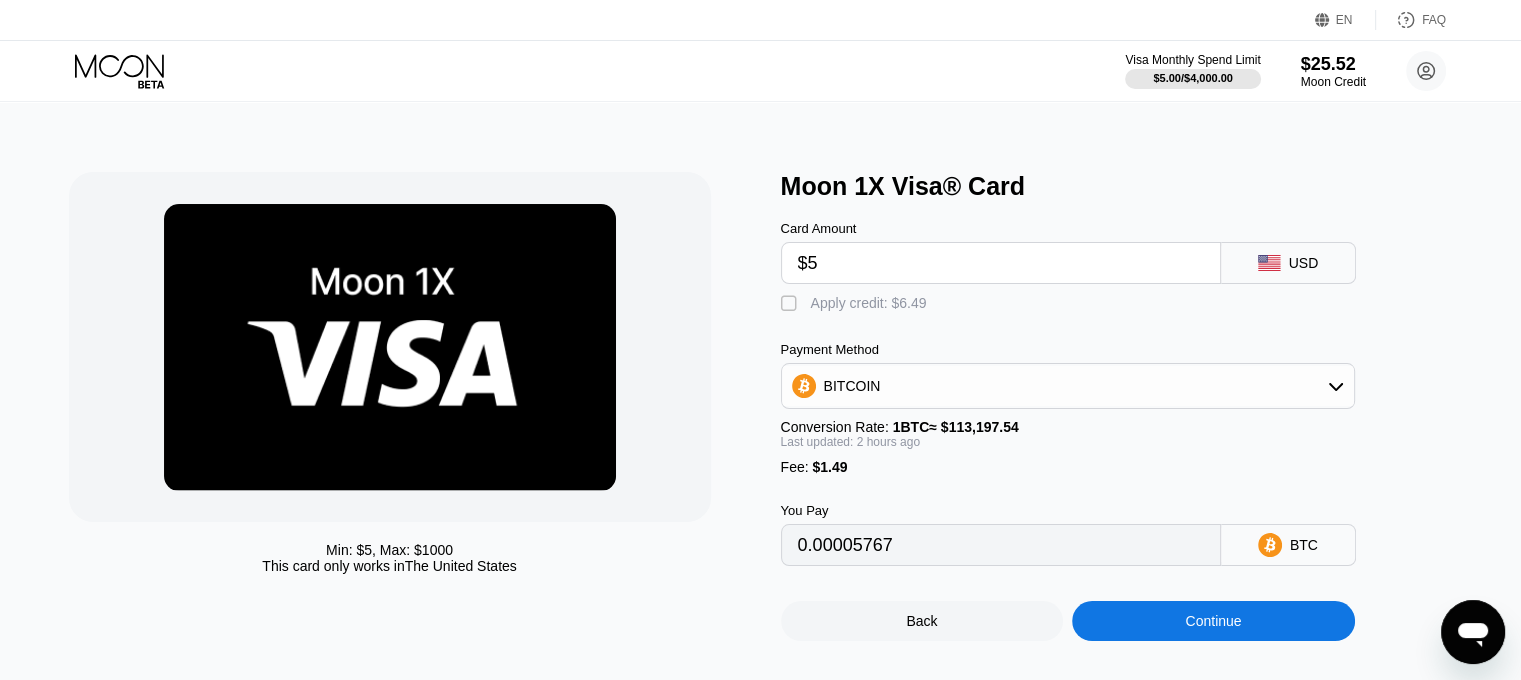 type on "0.00005767" 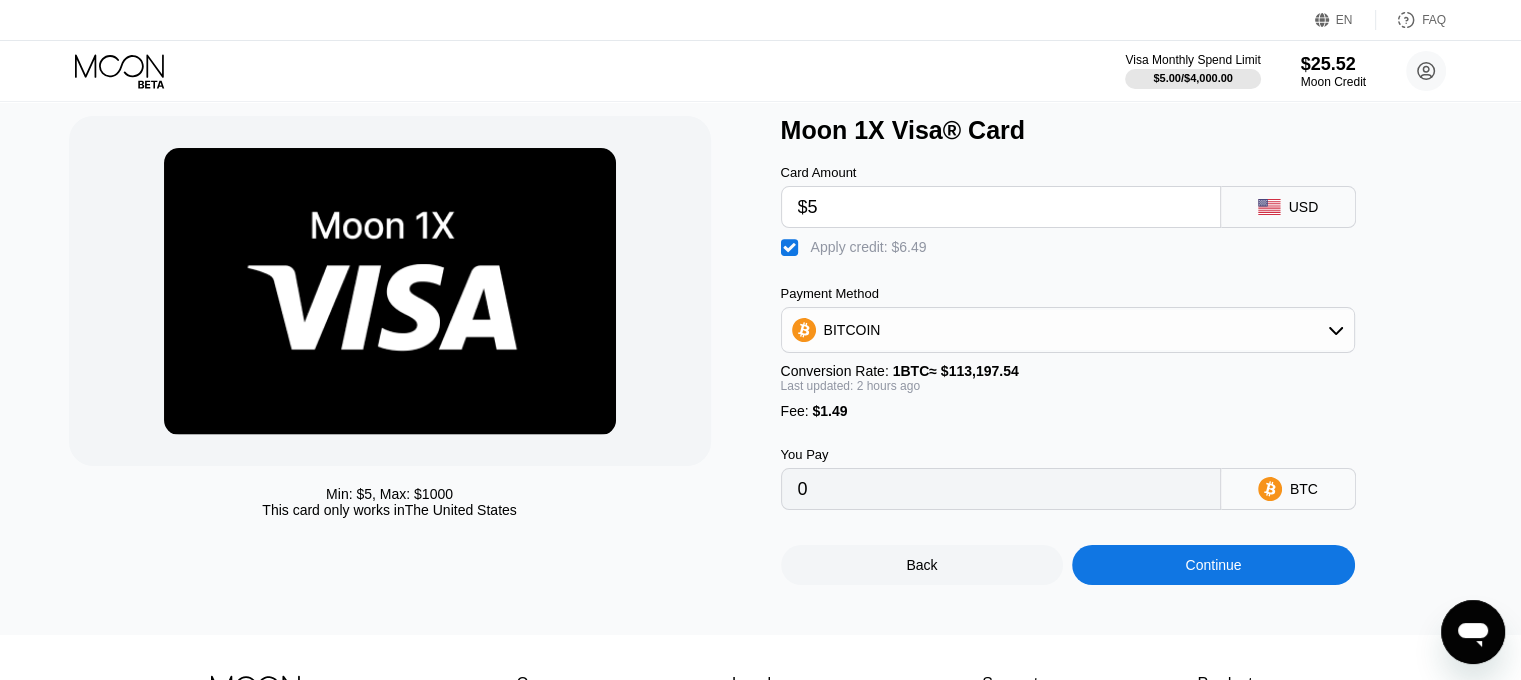 scroll, scrollTop: 100, scrollLeft: 0, axis: vertical 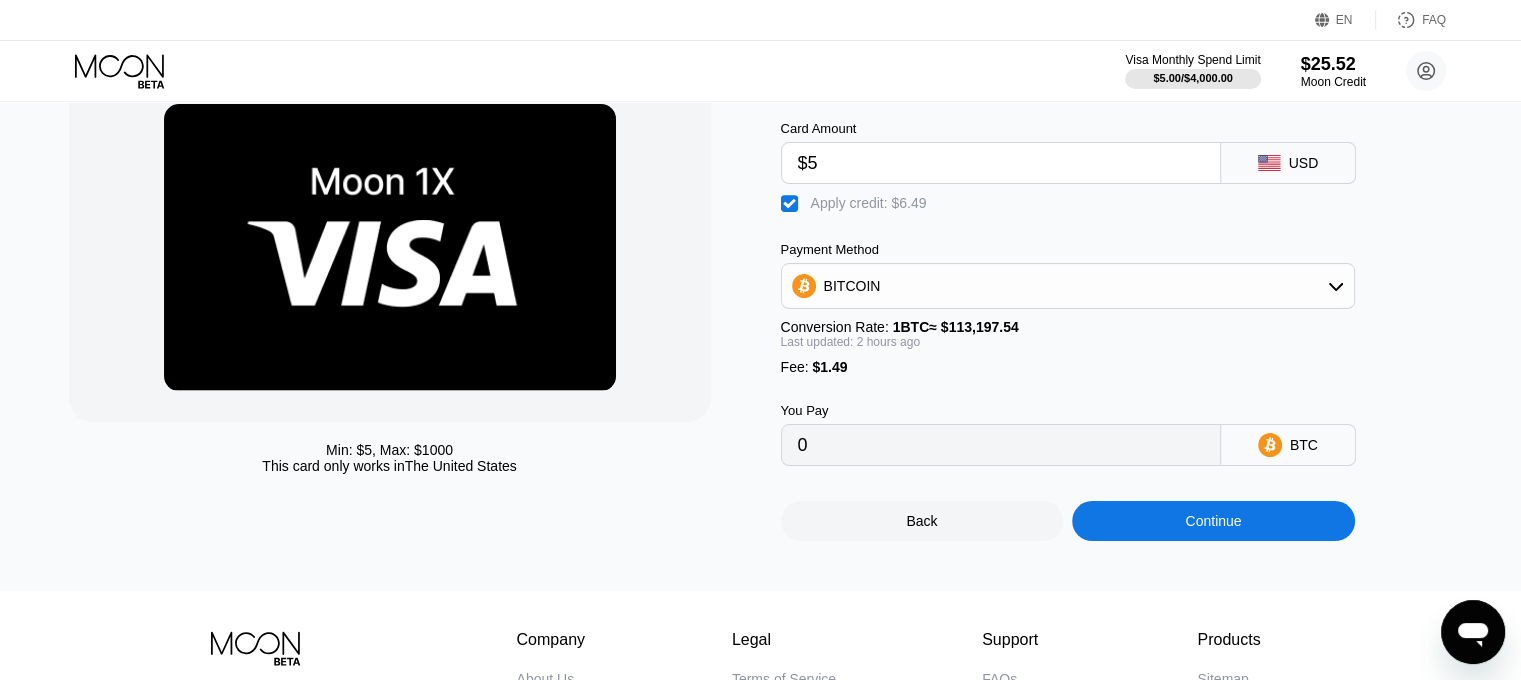 click on "Continue" at bounding box center [1213, 521] 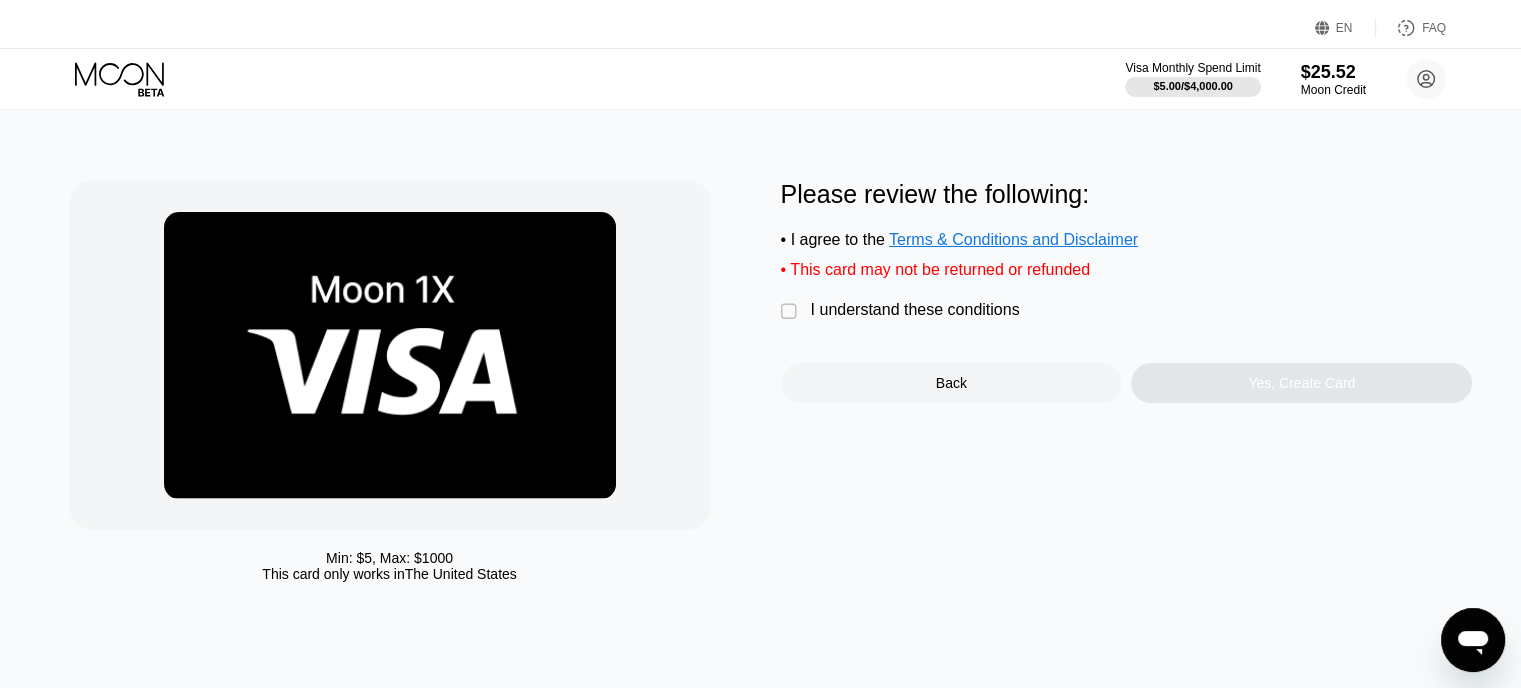 scroll, scrollTop: 0, scrollLeft: 0, axis: both 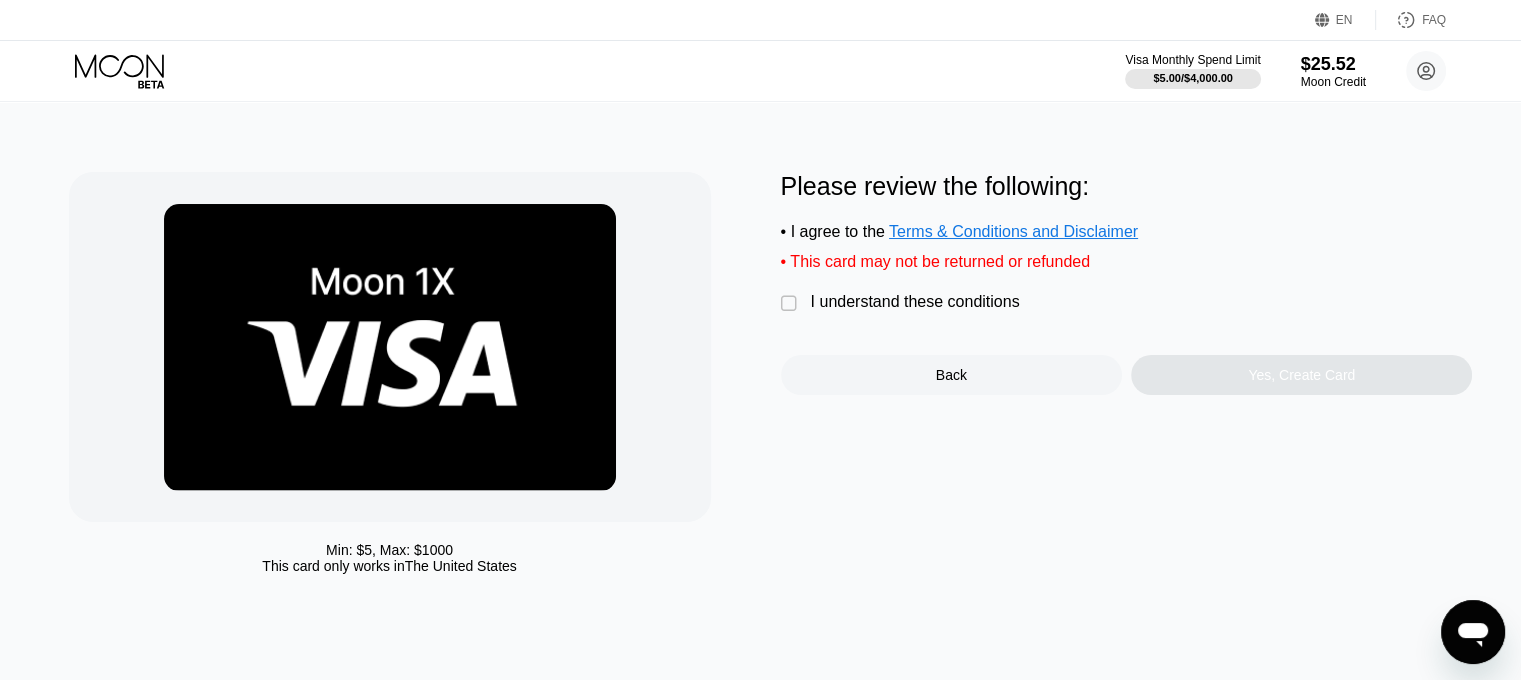 click on "Please review the following: • I agree to the   Terms & Conditions and Disclaimer • This card may not be returned or refunded  I understand these conditions Back Yes, Create Card" at bounding box center (1127, 283) 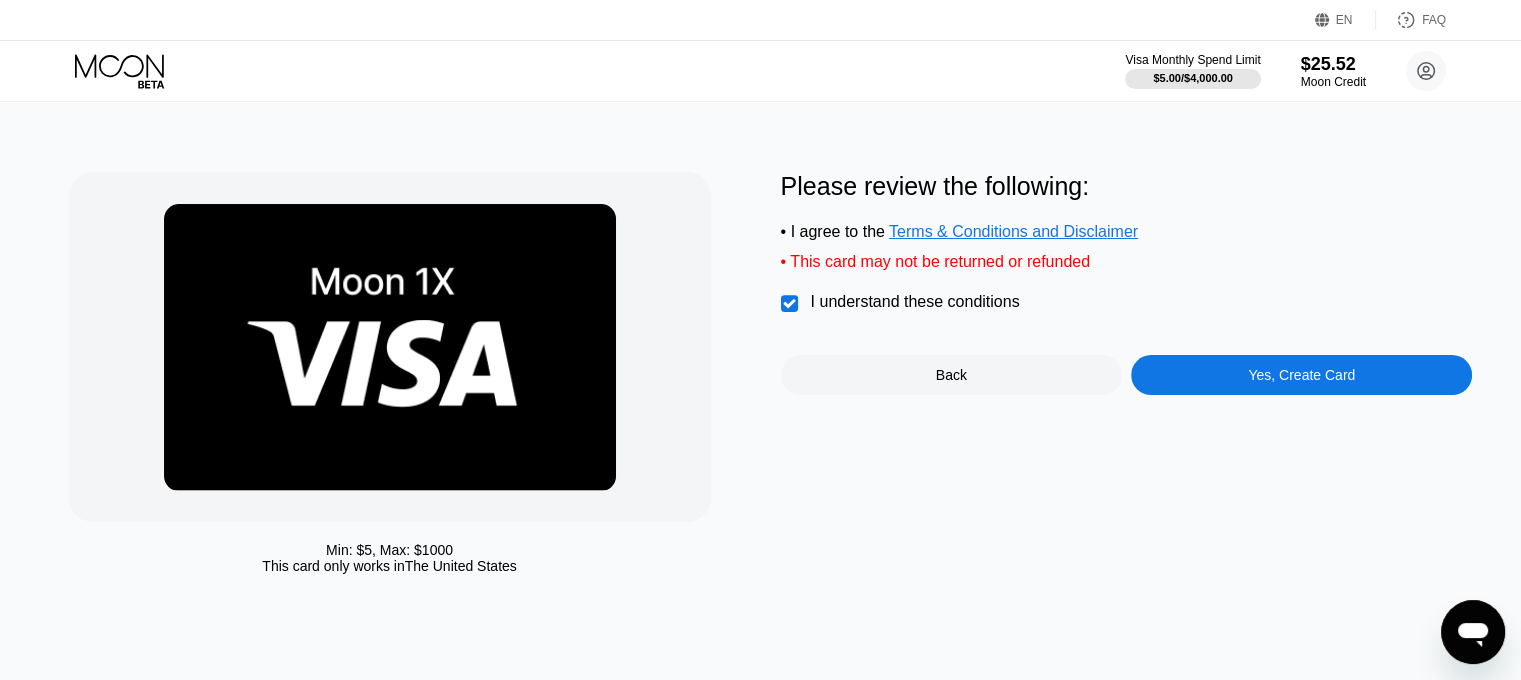 click on "Yes, Create Card" at bounding box center [1301, 375] 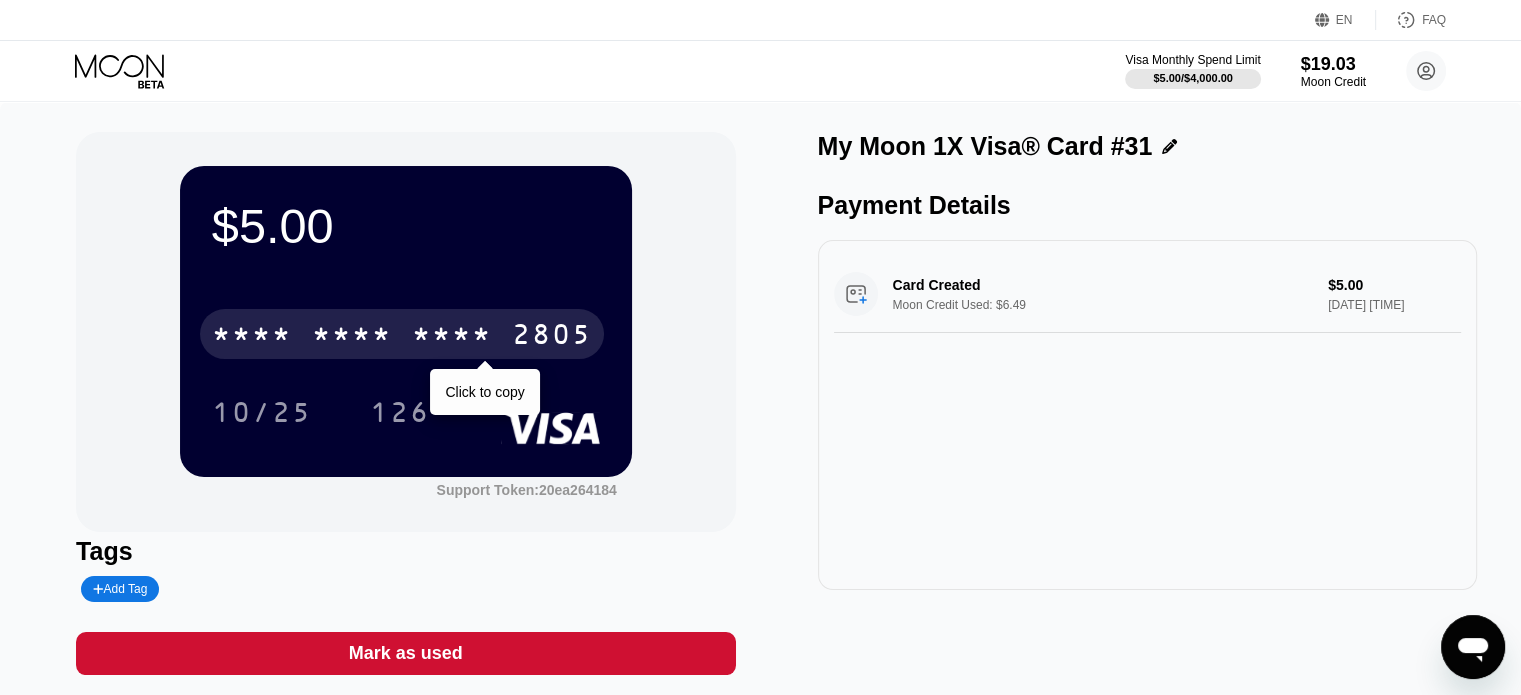 click on "* * * *" at bounding box center [252, 337] 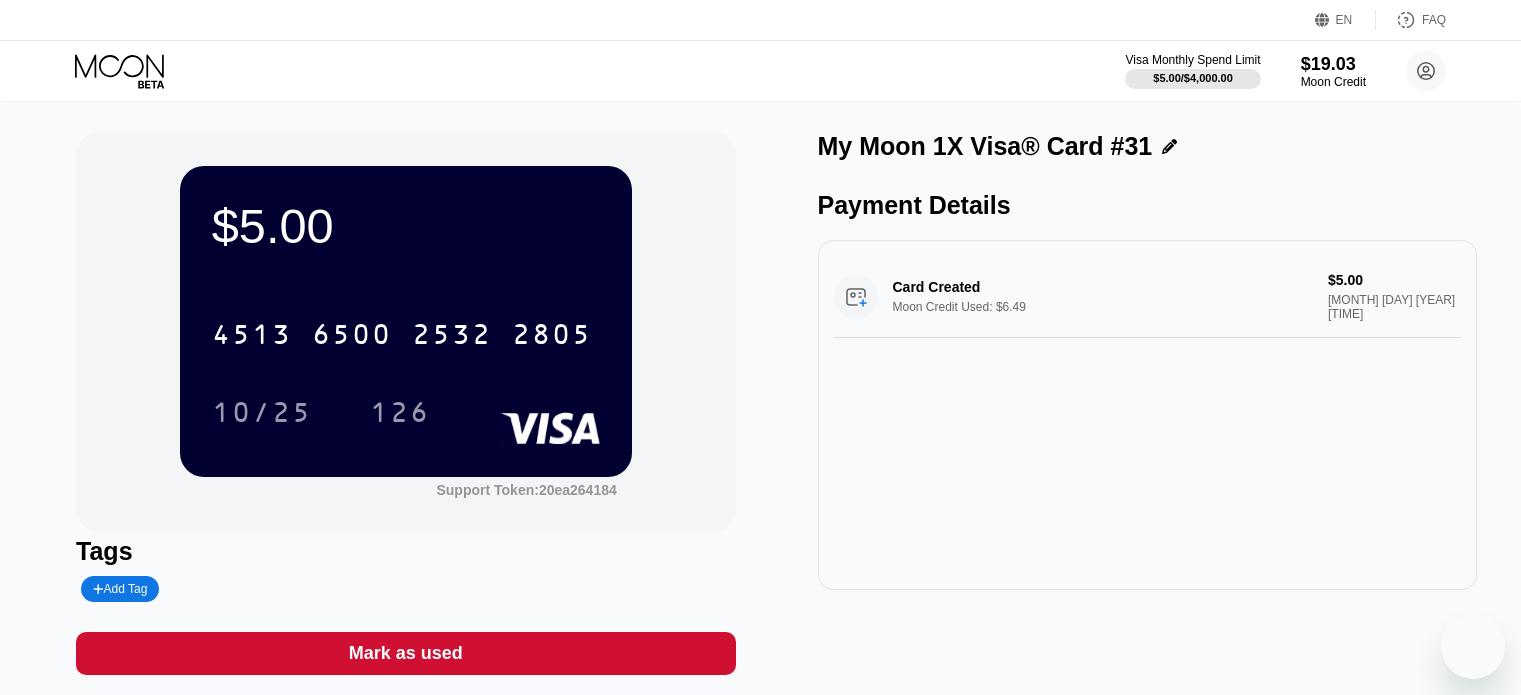 scroll, scrollTop: 0, scrollLeft: 0, axis: both 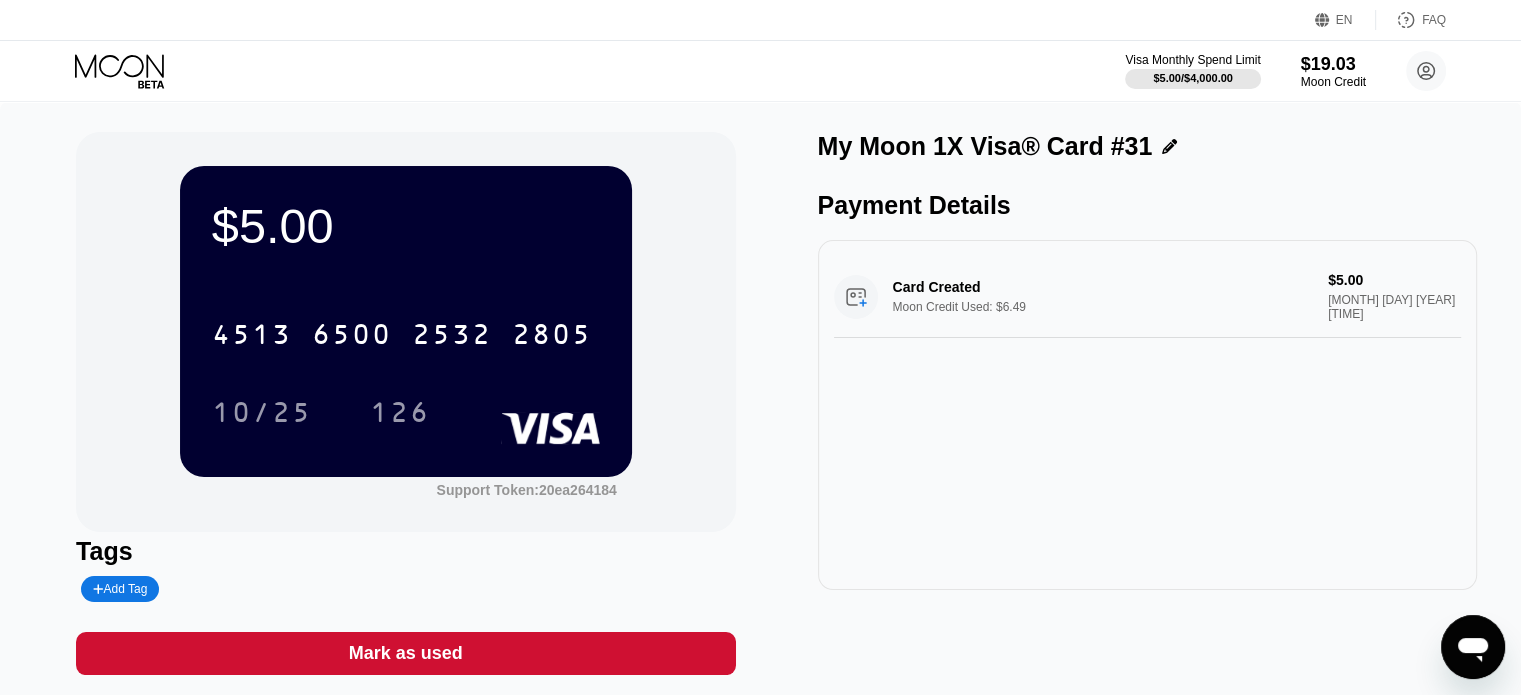 click on "10/25" at bounding box center [262, 412] 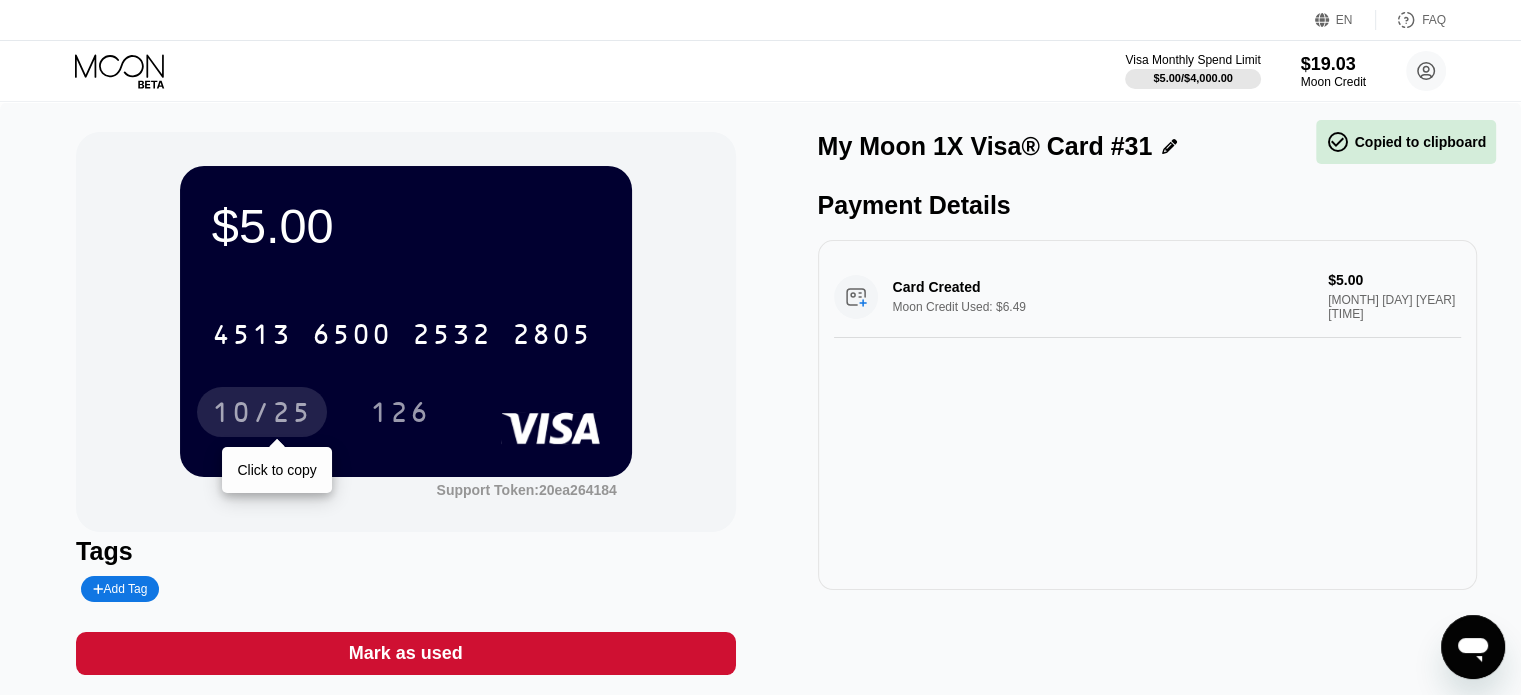 click on "10/25" at bounding box center [262, 415] 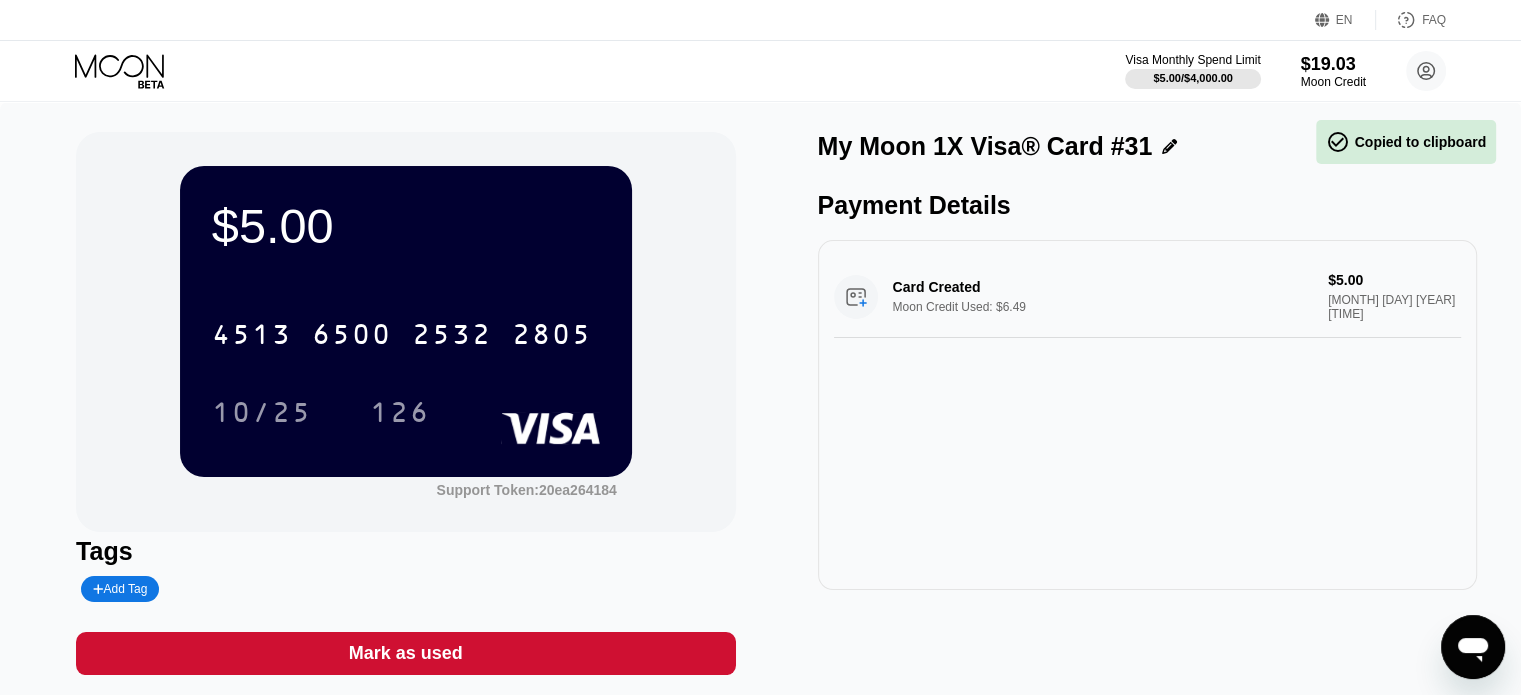 click on "126" at bounding box center (400, 415) 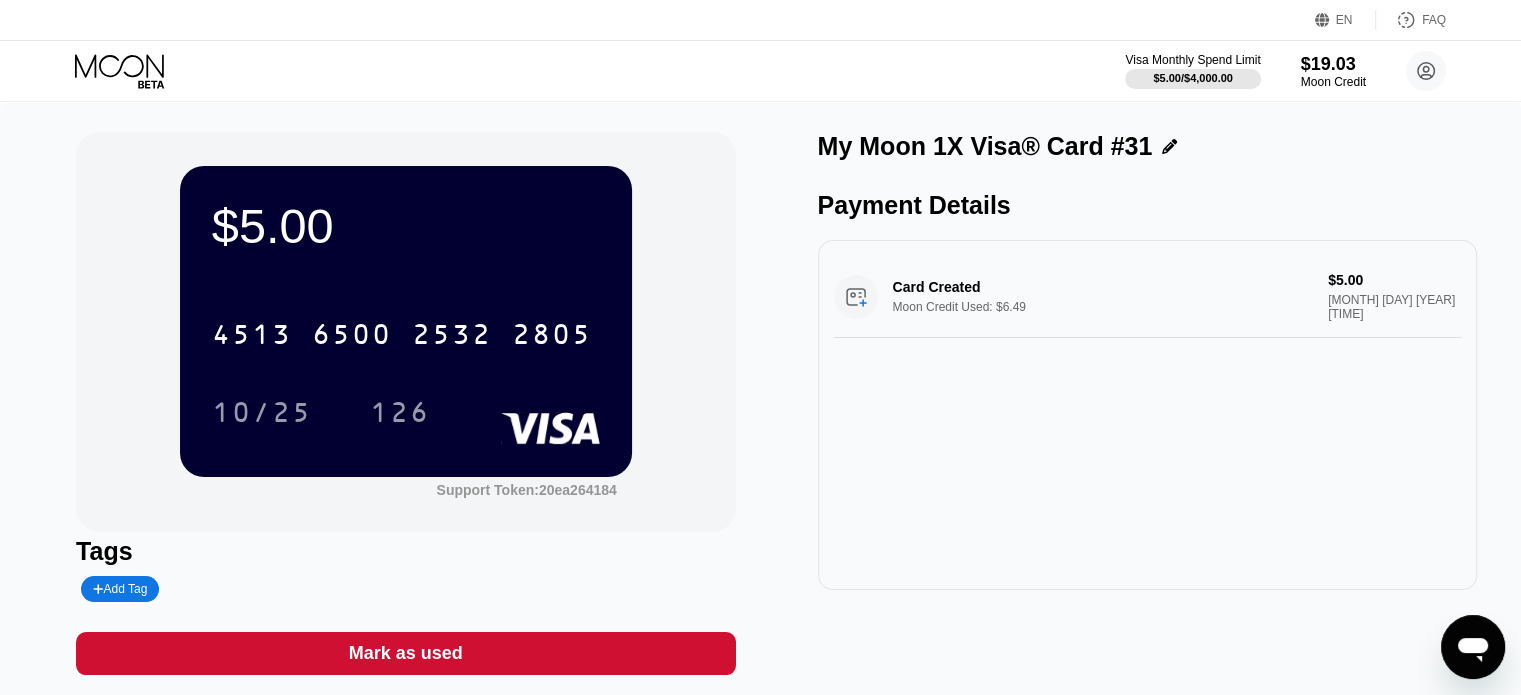 click on "Card Created Moon Credit Used: $6.49 $5.00 Aug 05, 2025 4:18 PM" at bounding box center (1147, 415) 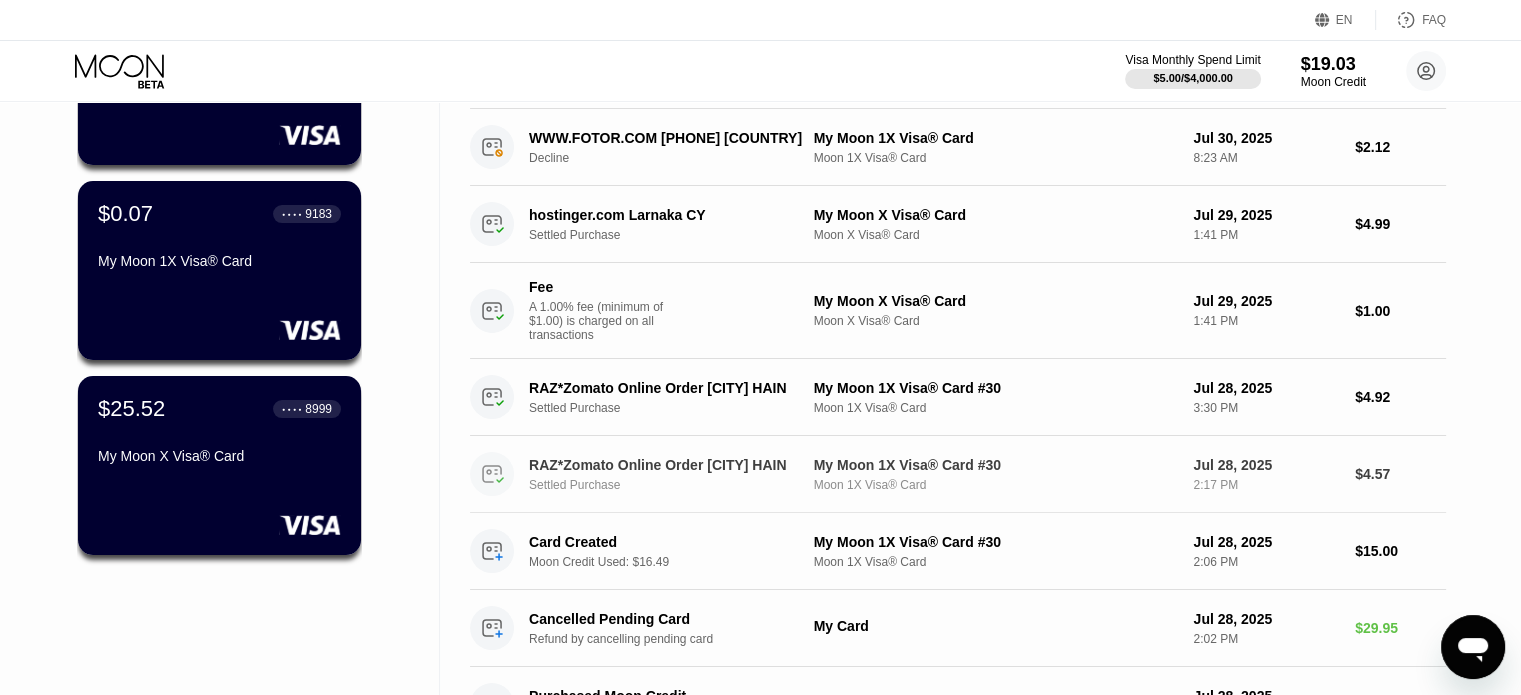 scroll, scrollTop: 0, scrollLeft: 0, axis: both 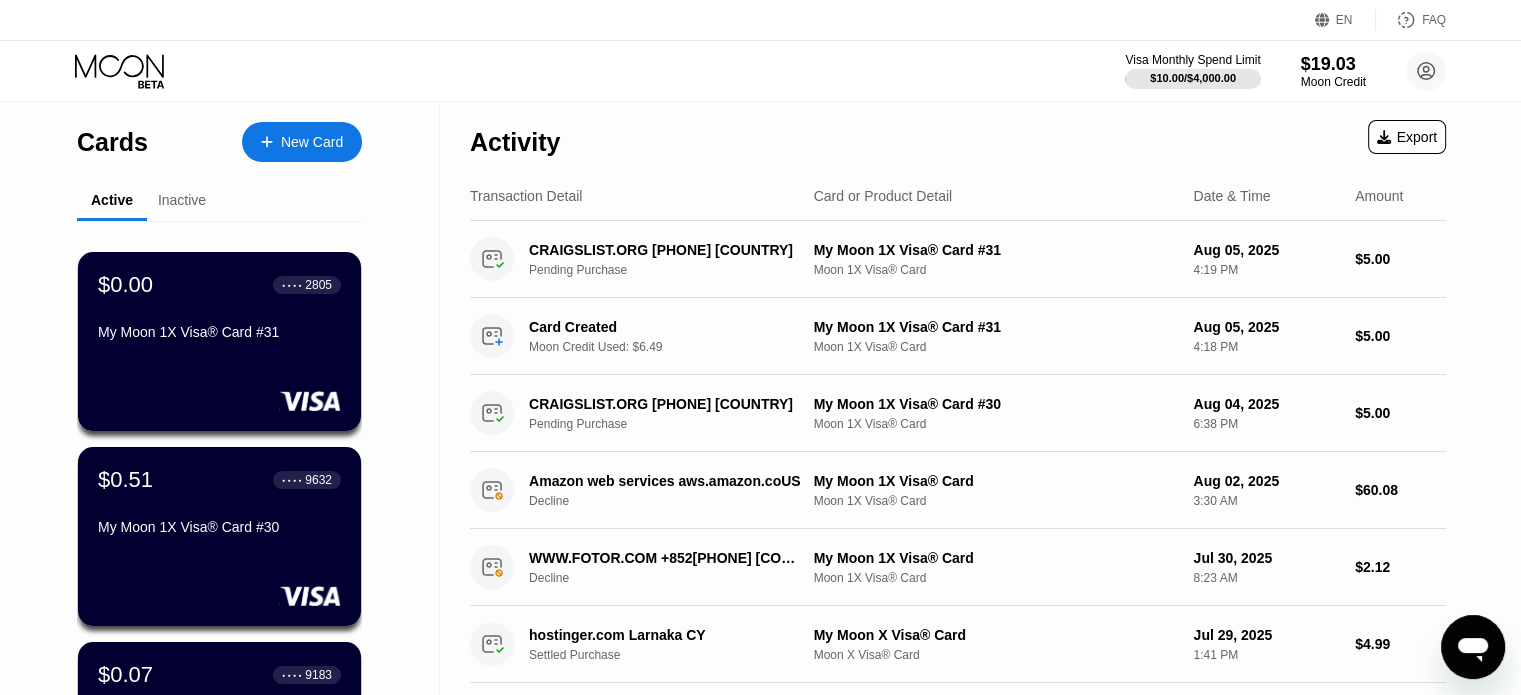 click on "New Card" at bounding box center [312, 142] 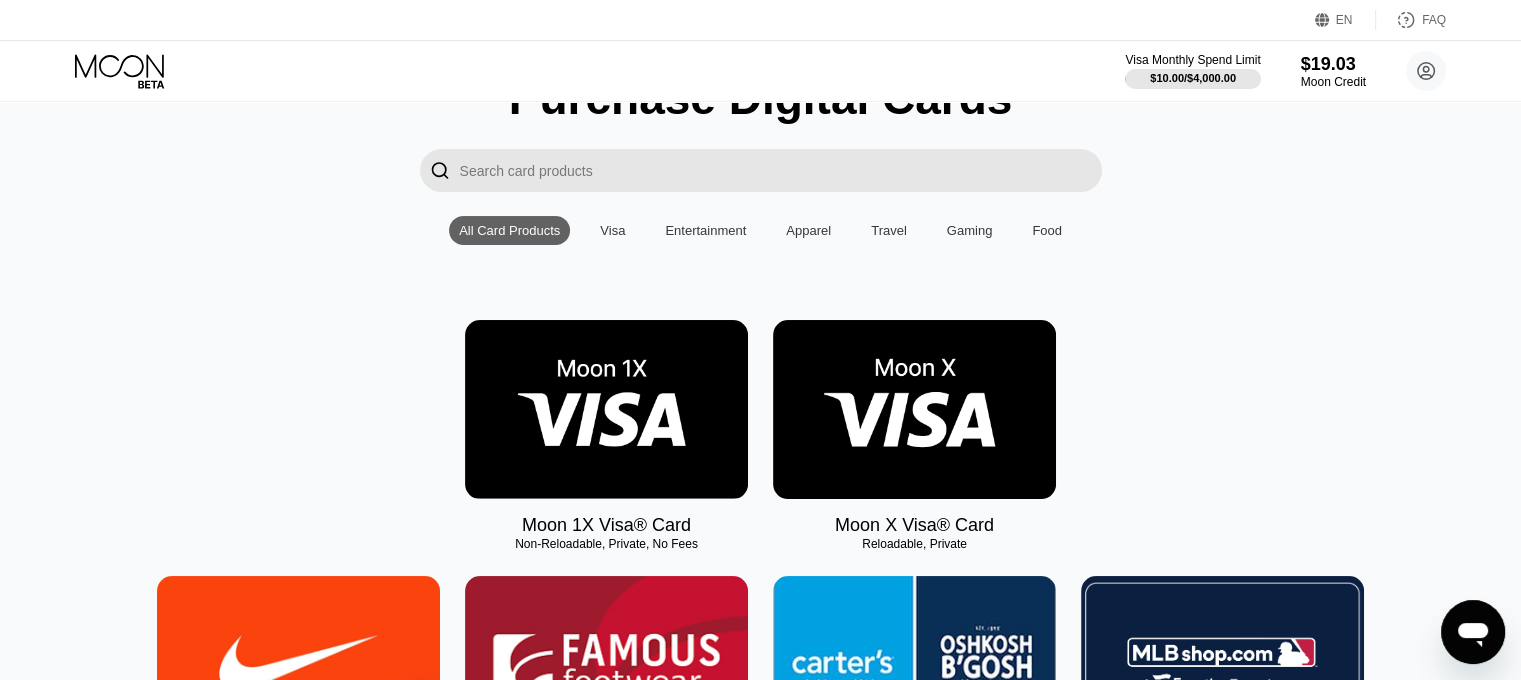 scroll, scrollTop: 200, scrollLeft: 0, axis: vertical 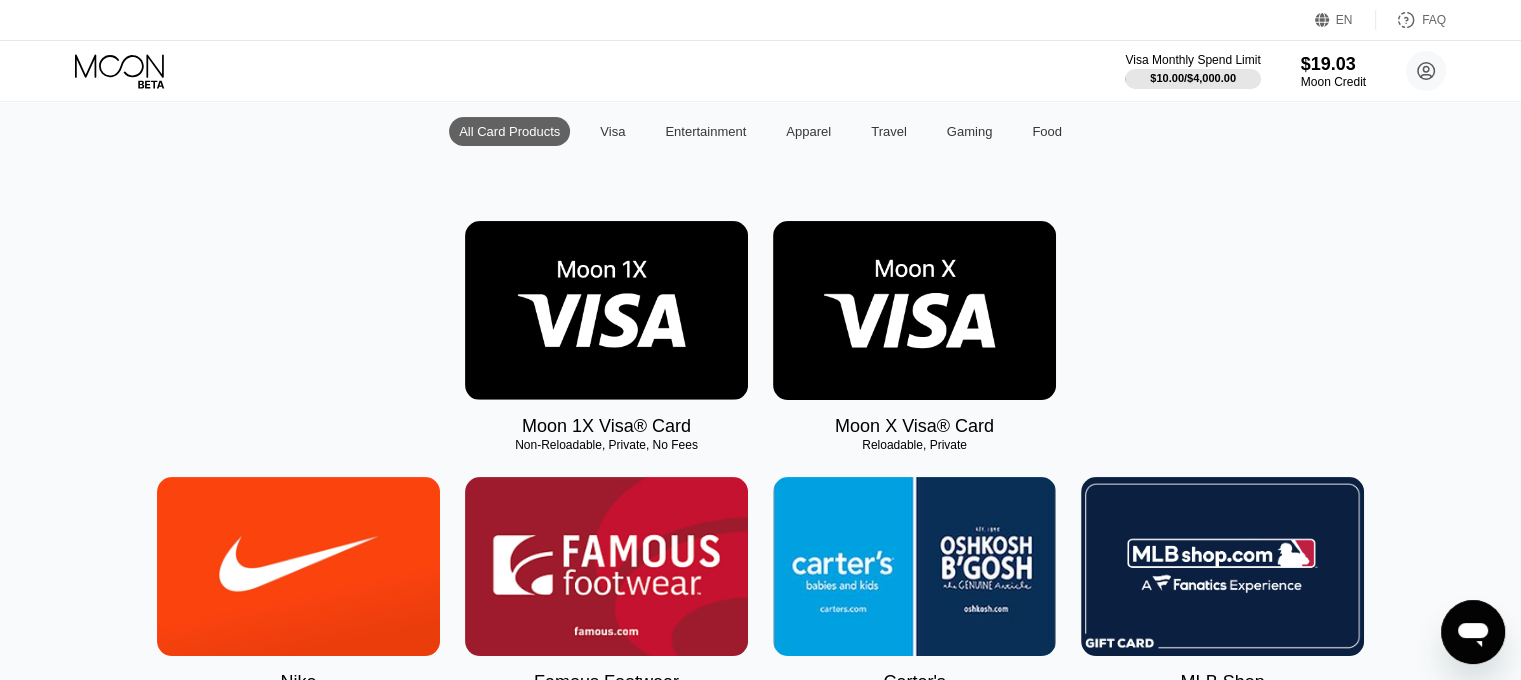 click at bounding box center [606, 310] 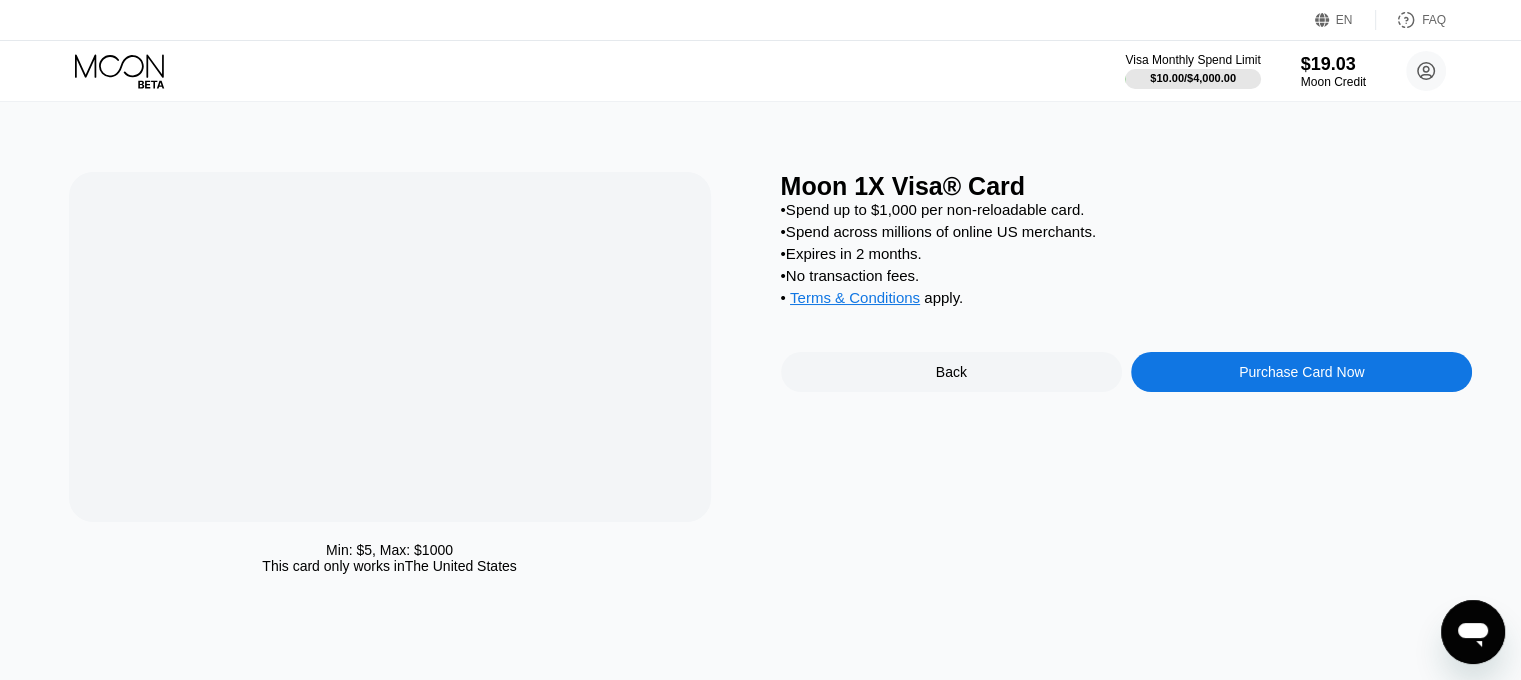 scroll, scrollTop: 0, scrollLeft: 0, axis: both 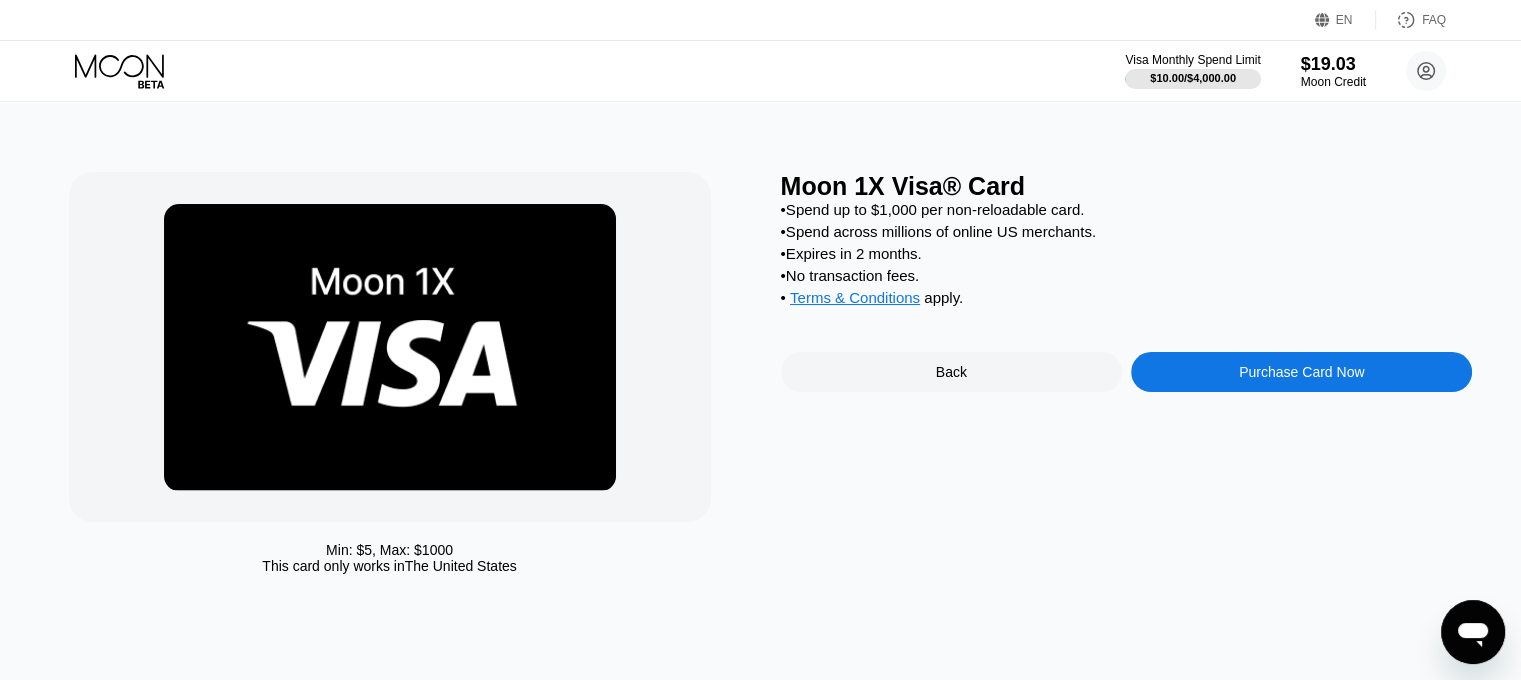 click on "Purchase Card Now" at bounding box center [1301, 372] 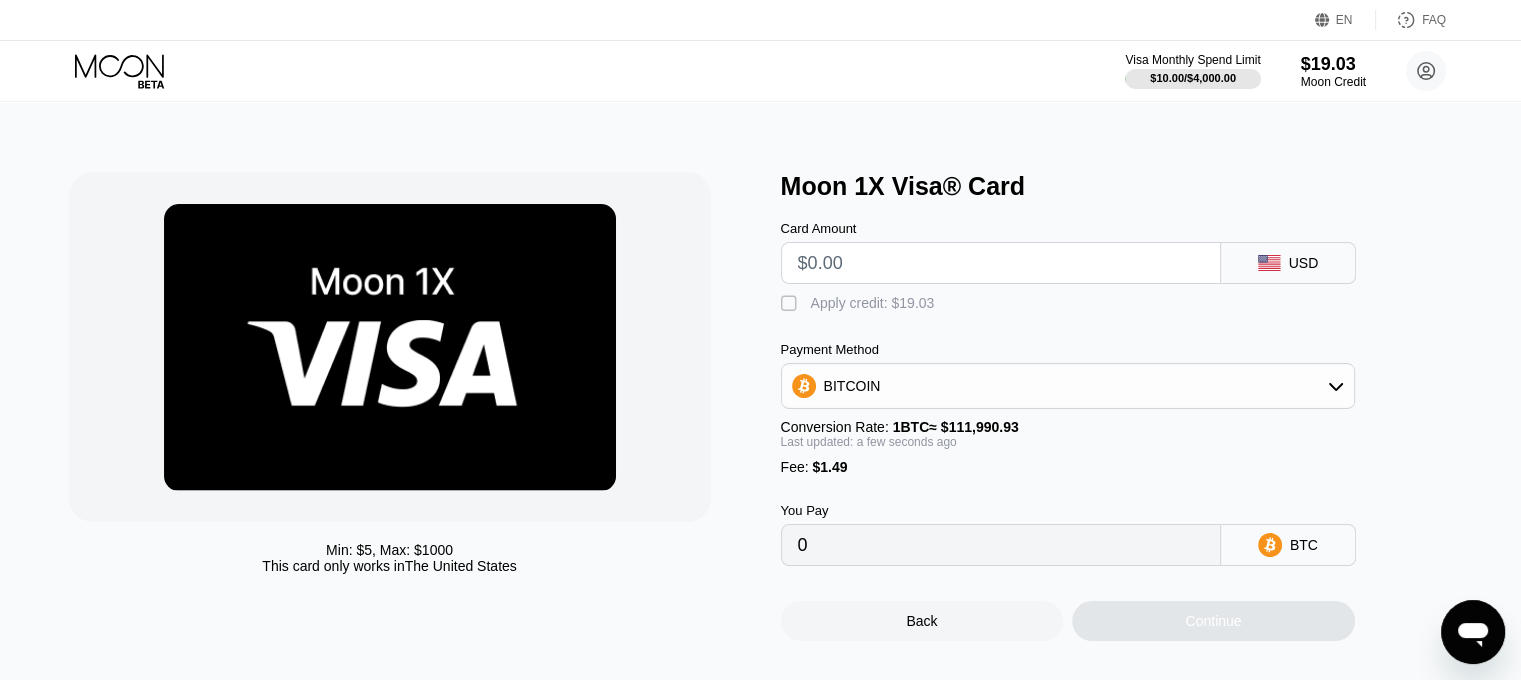click at bounding box center [1001, 263] 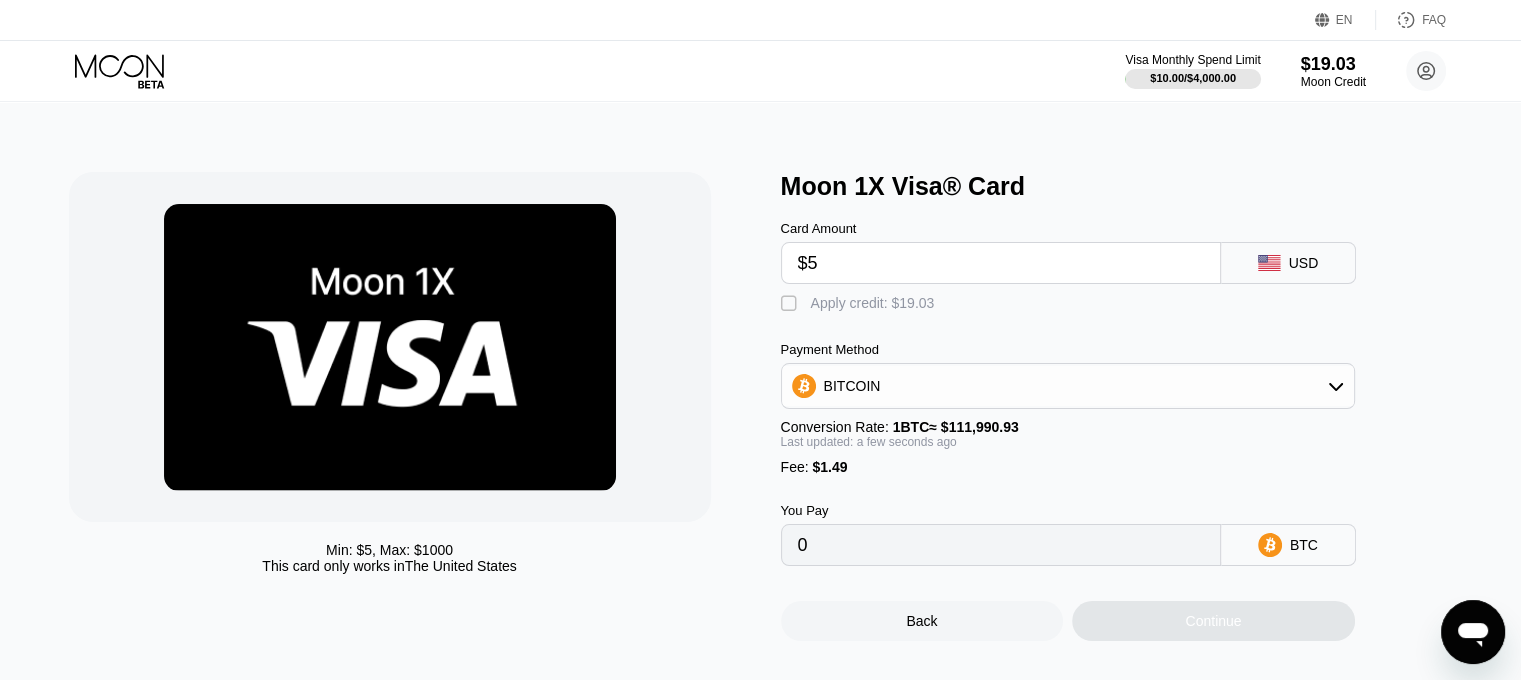 type on "0.00005796" 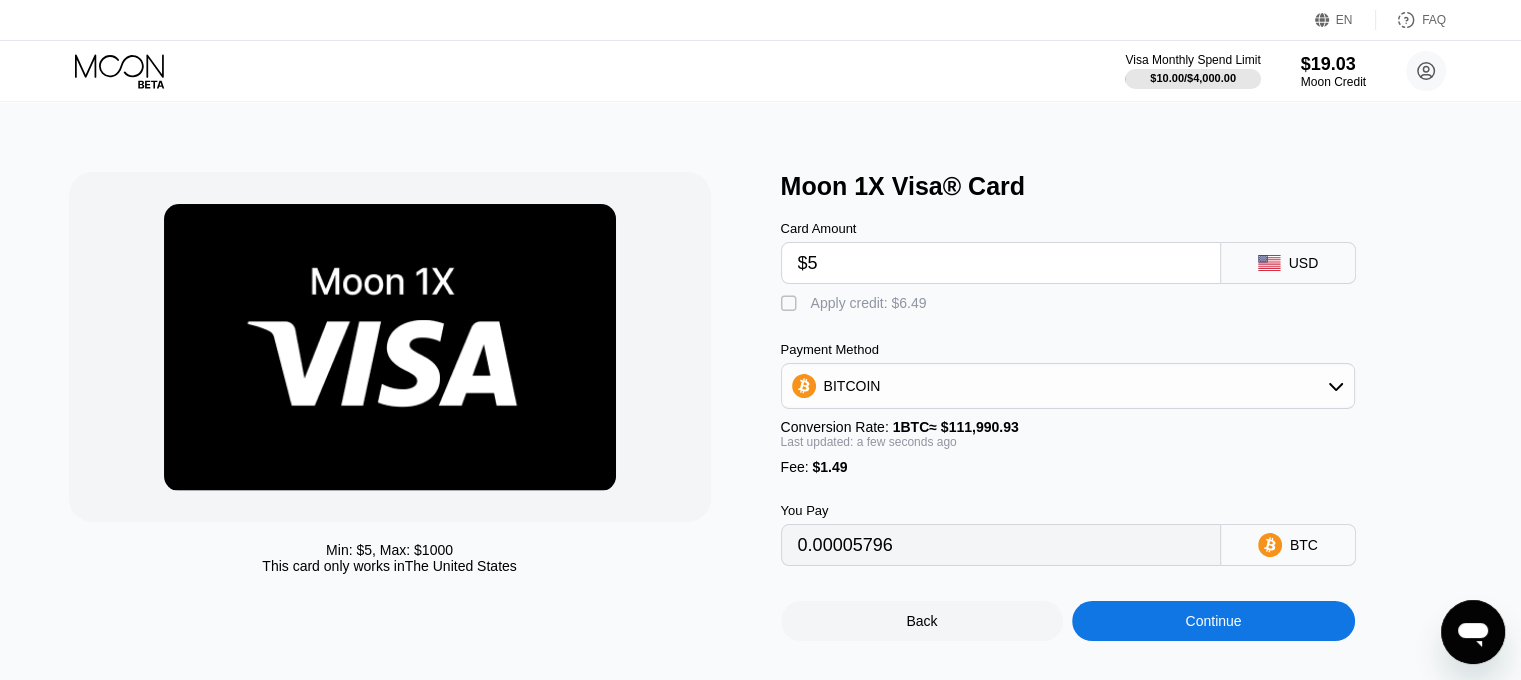 type on "$5" 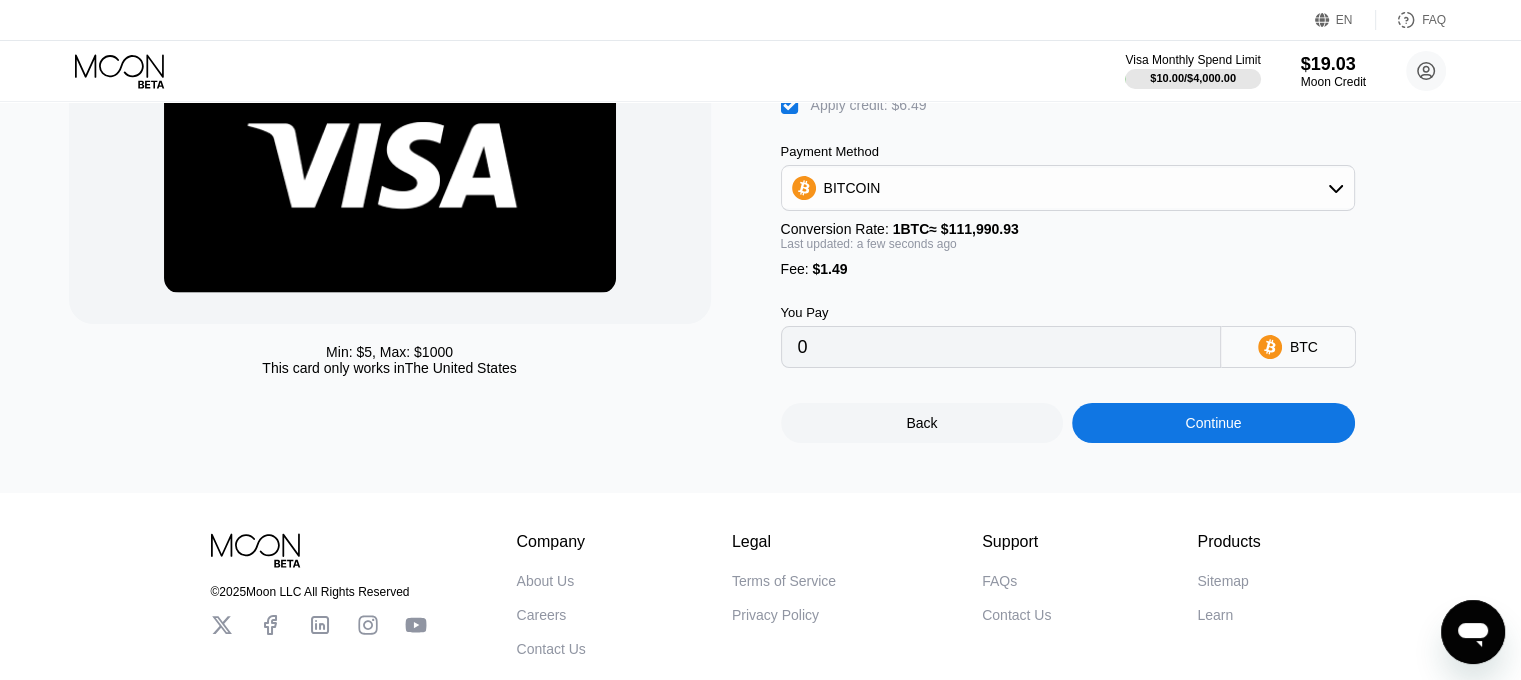 scroll, scrollTop: 200, scrollLeft: 0, axis: vertical 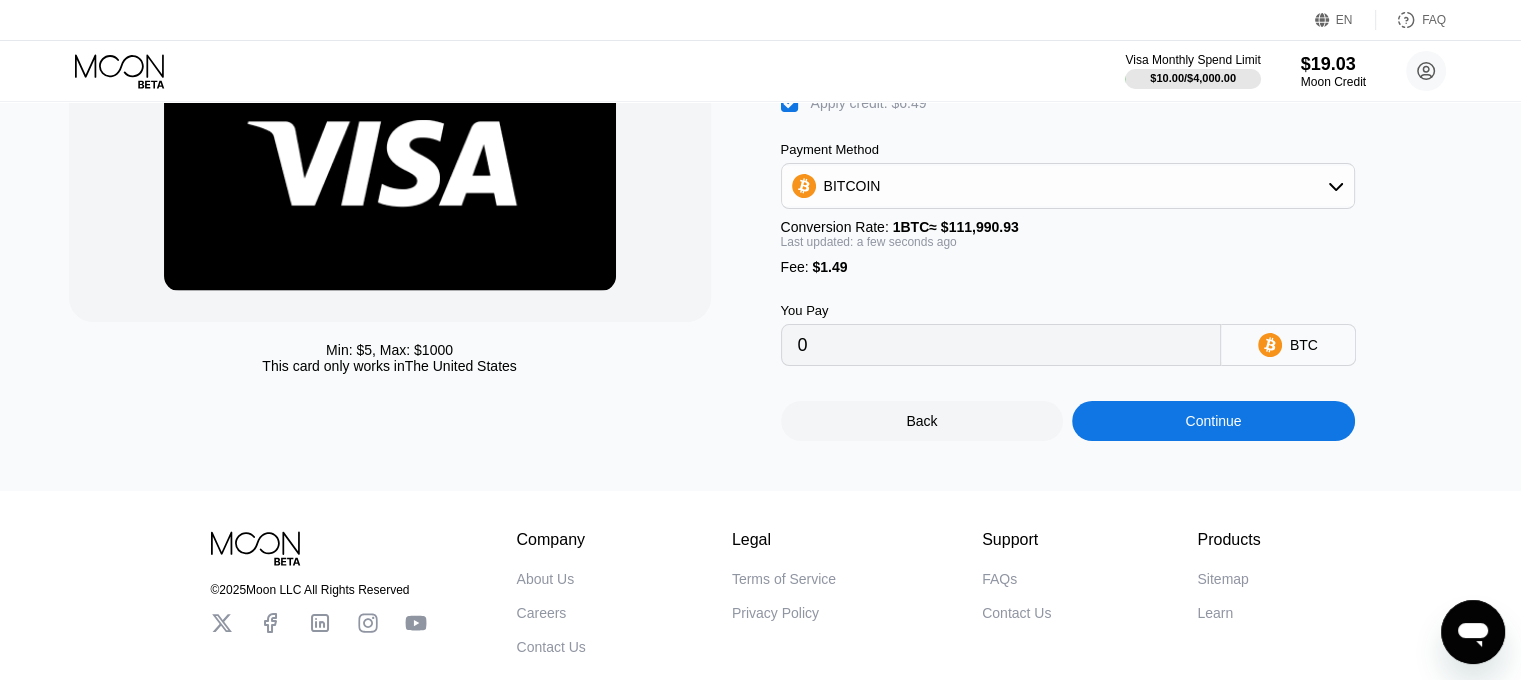 click on "Continue" at bounding box center (1213, 421) 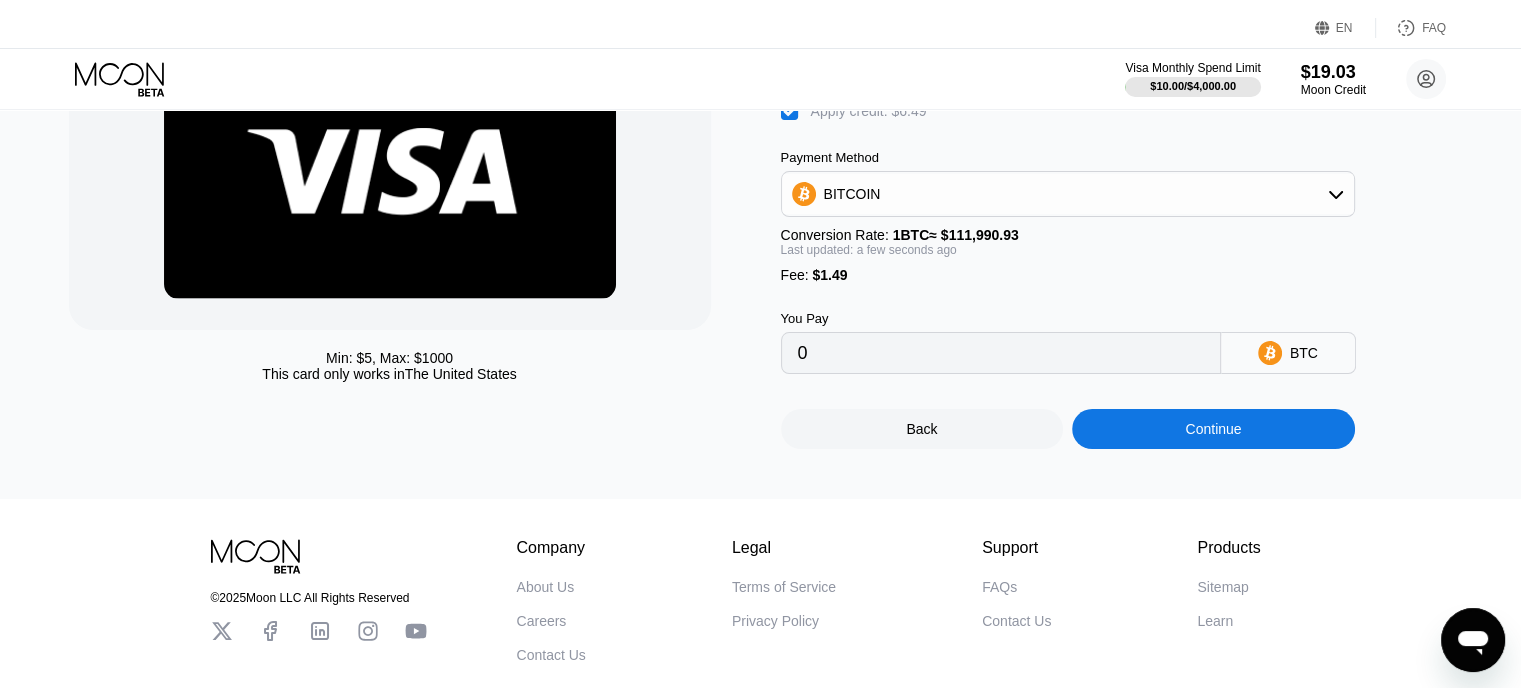 scroll, scrollTop: 0, scrollLeft: 0, axis: both 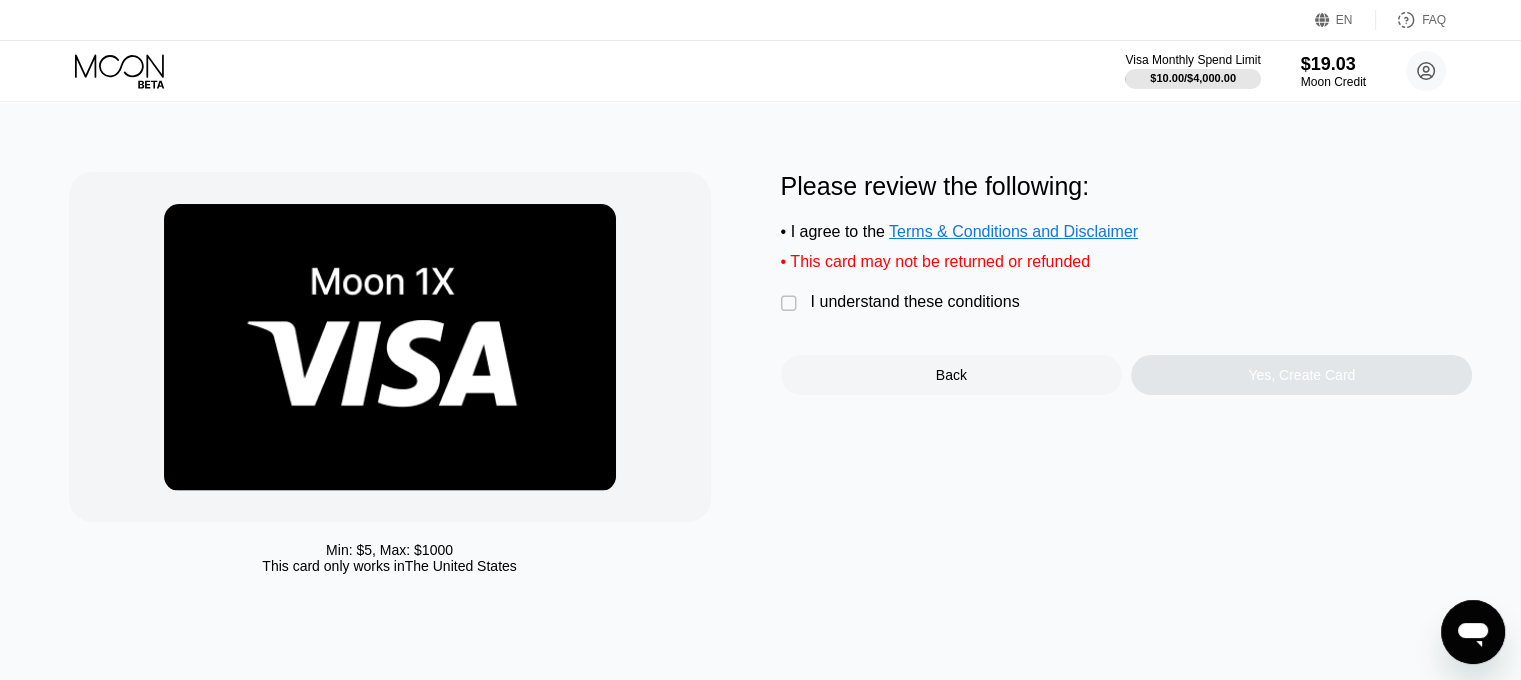 click on "Please review the following: • I agree to the   Terms & Conditions and Disclaimer • This card may not be returned or refunded  I understand these conditions Back Yes, Create Card" at bounding box center [1127, 283] 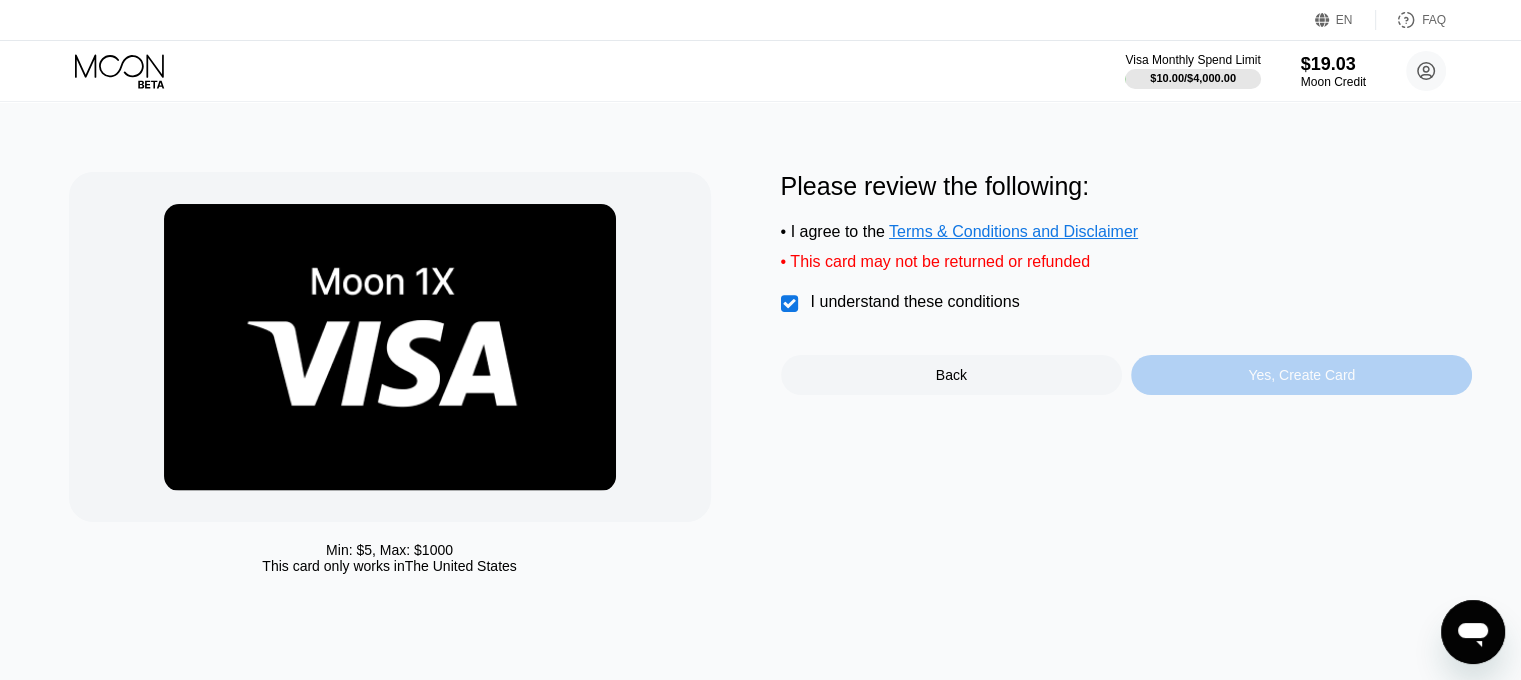 click on "Yes, Create Card" at bounding box center (1301, 375) 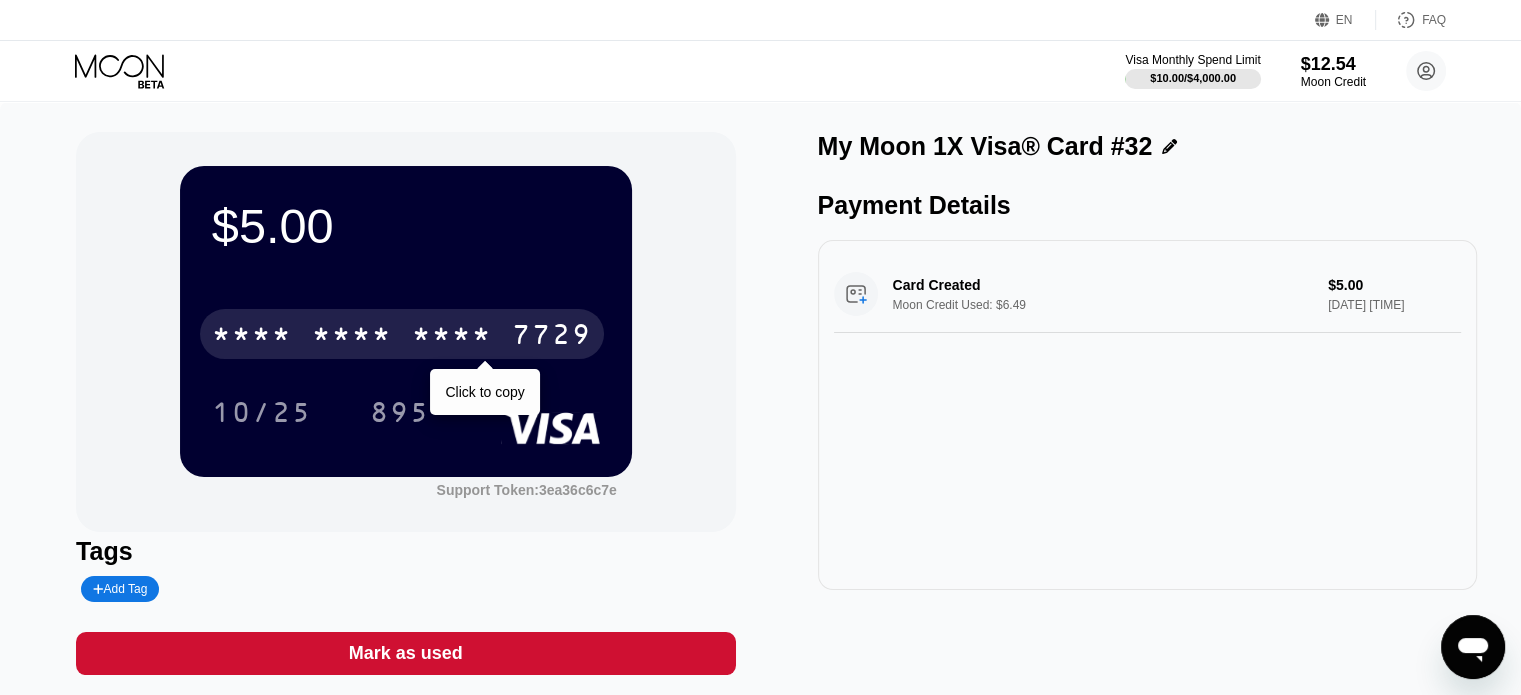 click on "* * * * * * * * * * * * 7729" at bounding box center [402, 334] 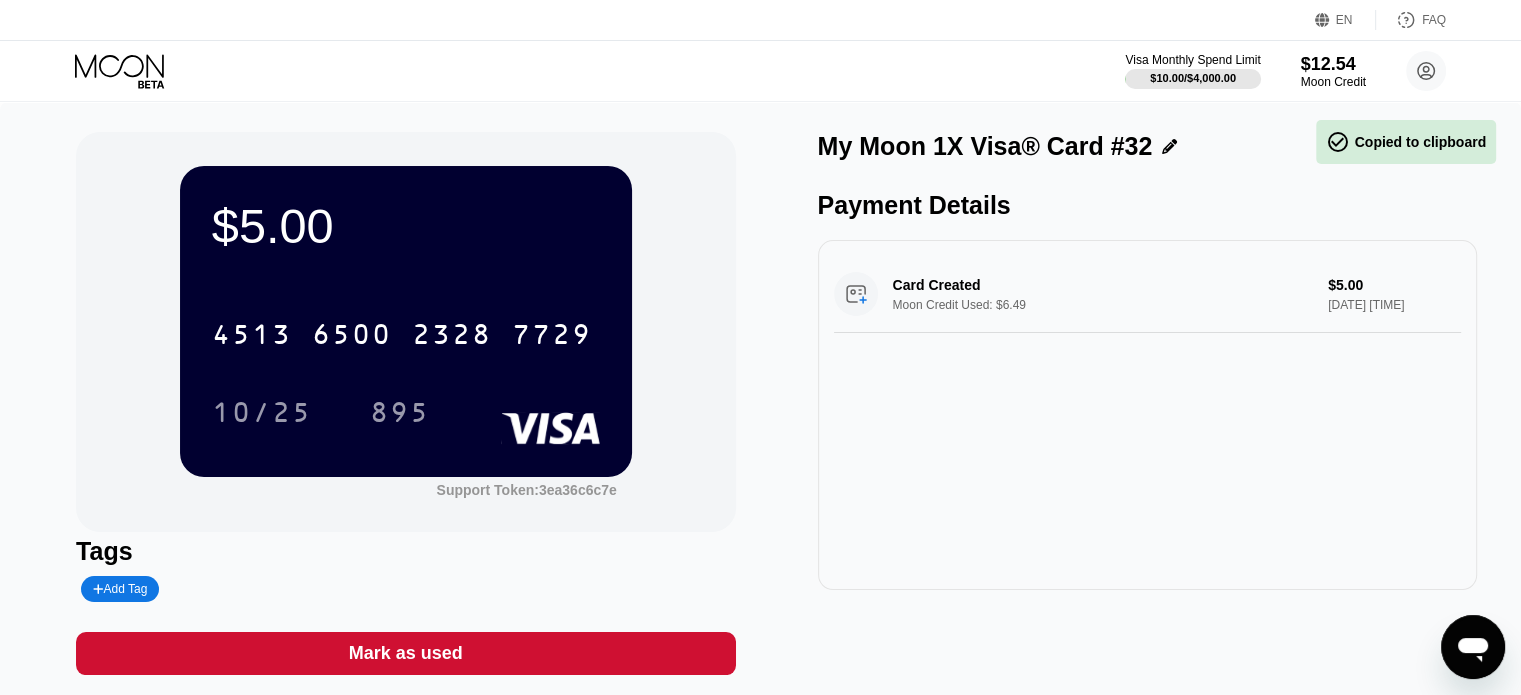 click on "4513 6500 2328 7729 10/25 895" at bounding box center [406, 353] 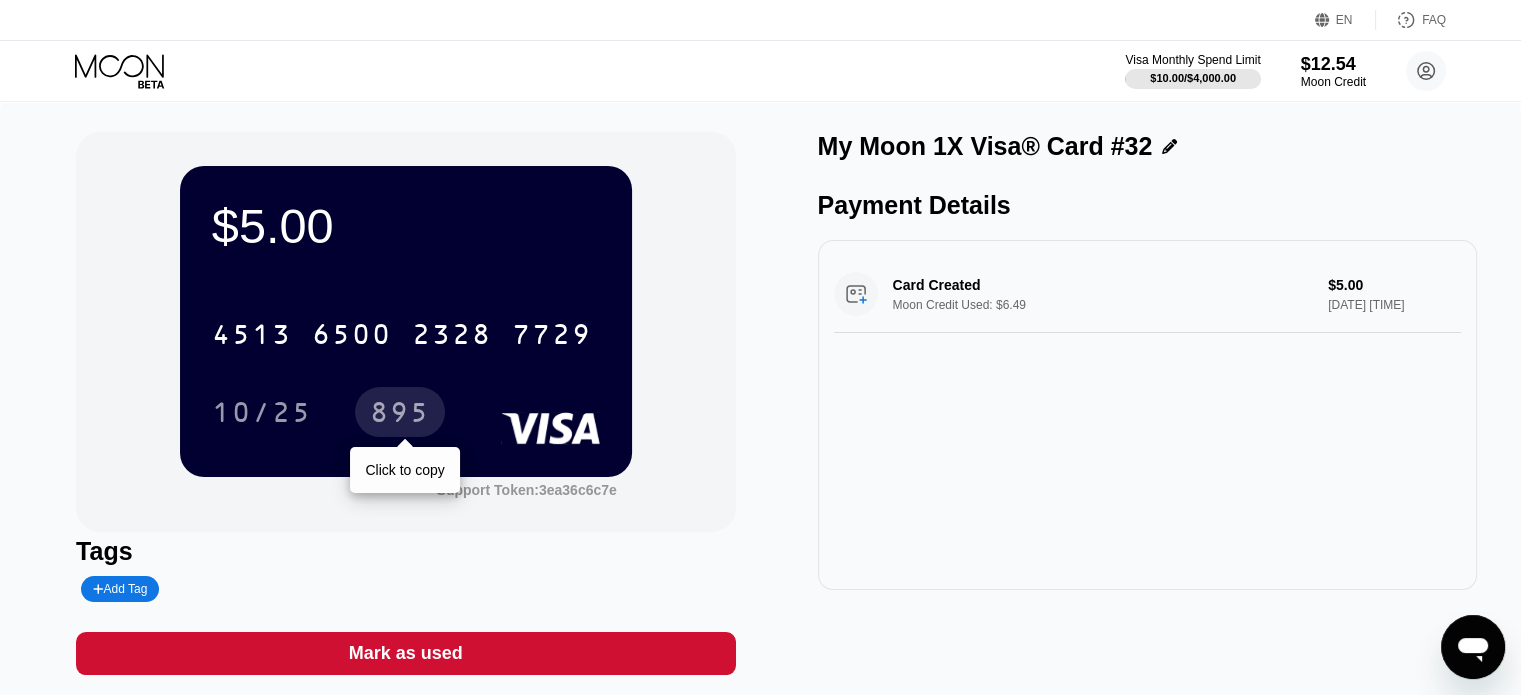 click on "895" at bounding box center [400, 415] 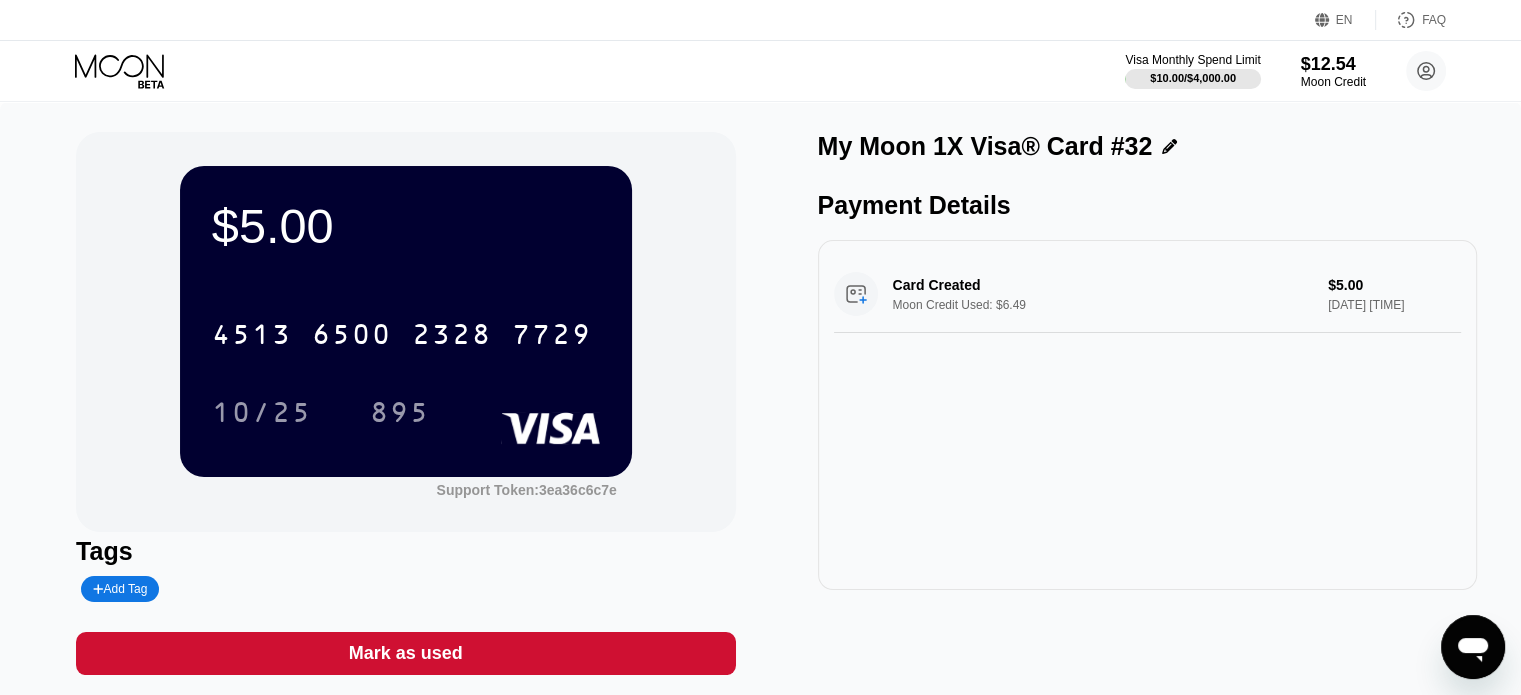 click 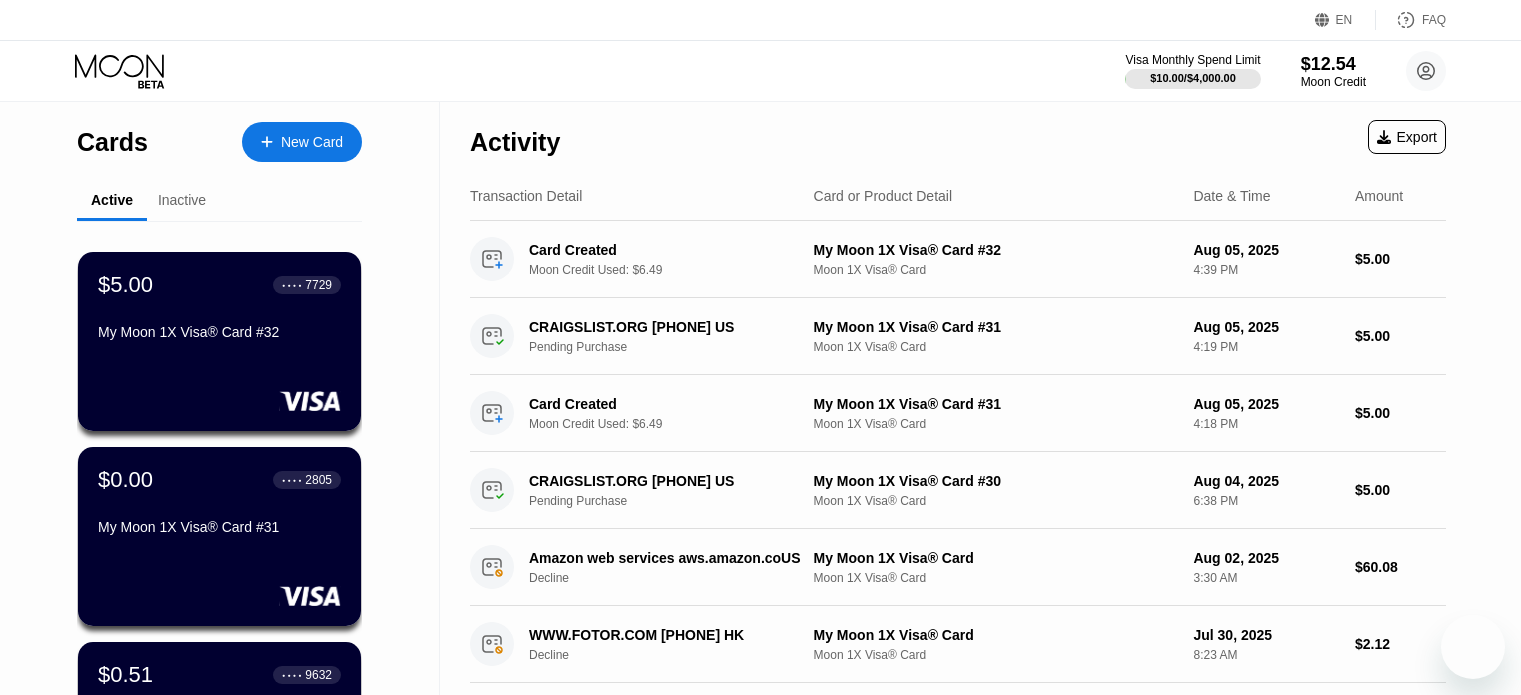 scroll, scrollTop: 0, scrollLeft: 0, axis: both 